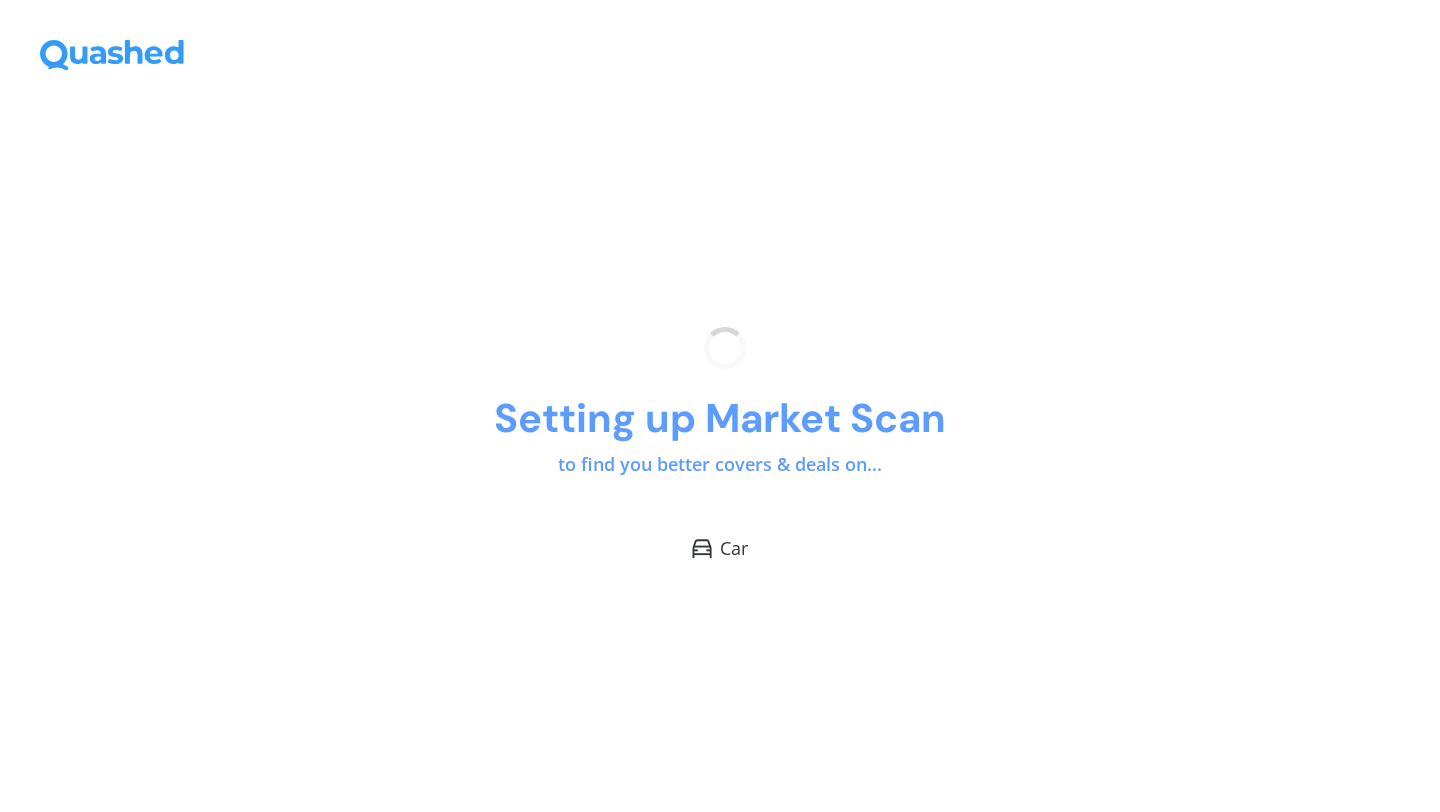 scroll, scrollTop: 0, scrollLeft: 0, axis: both 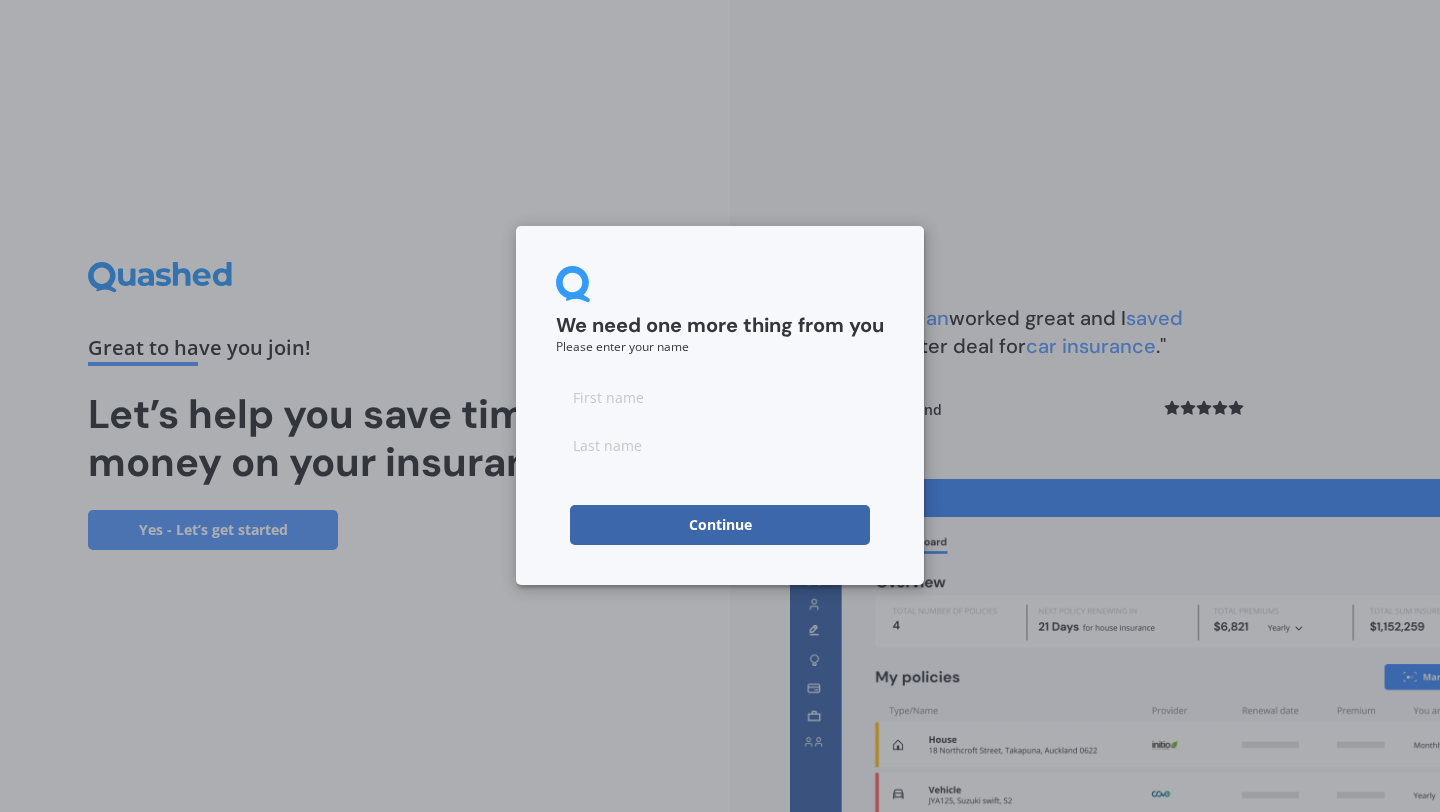 click at bounding box center (720, 397) 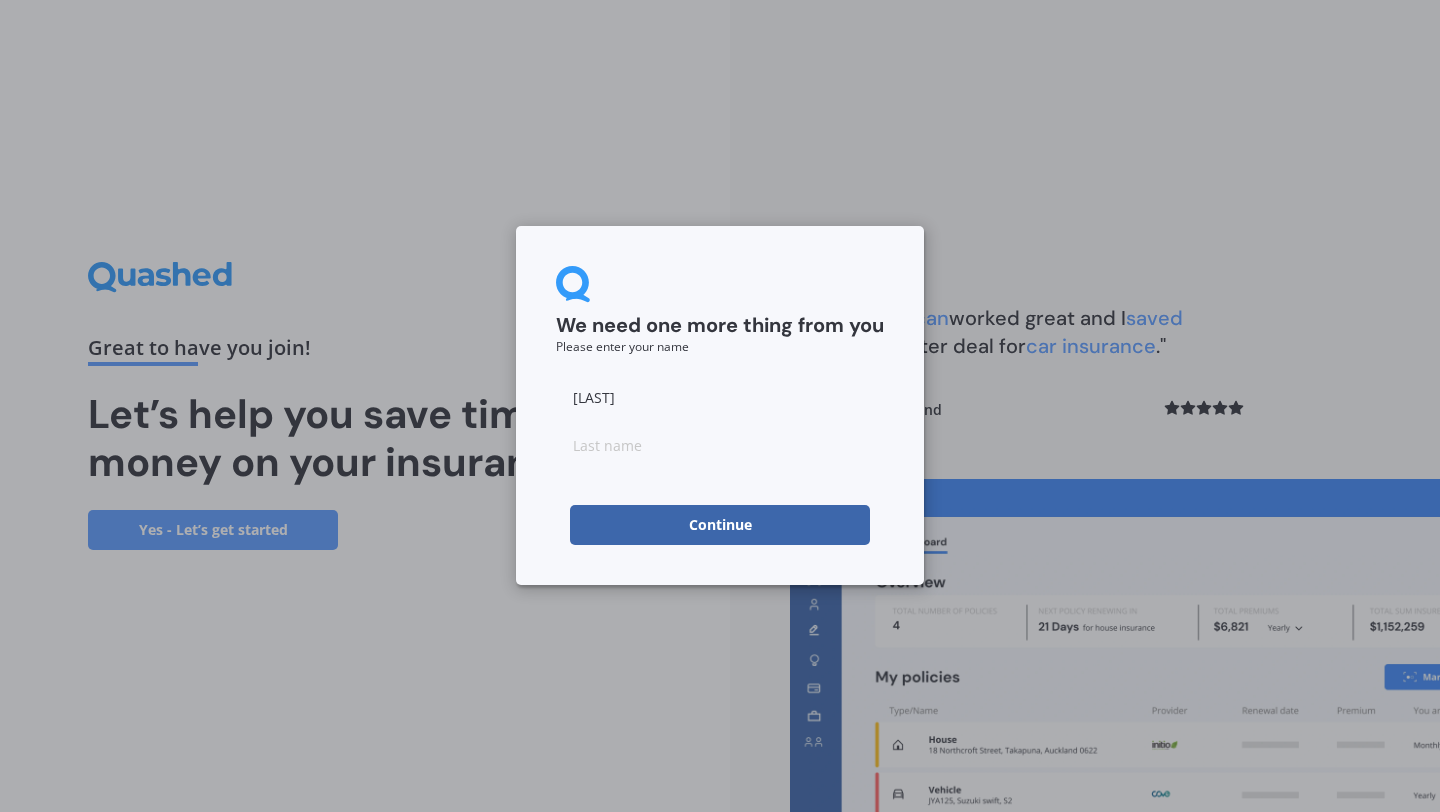 click on "[LAST]" at bounding box center [720, 397] 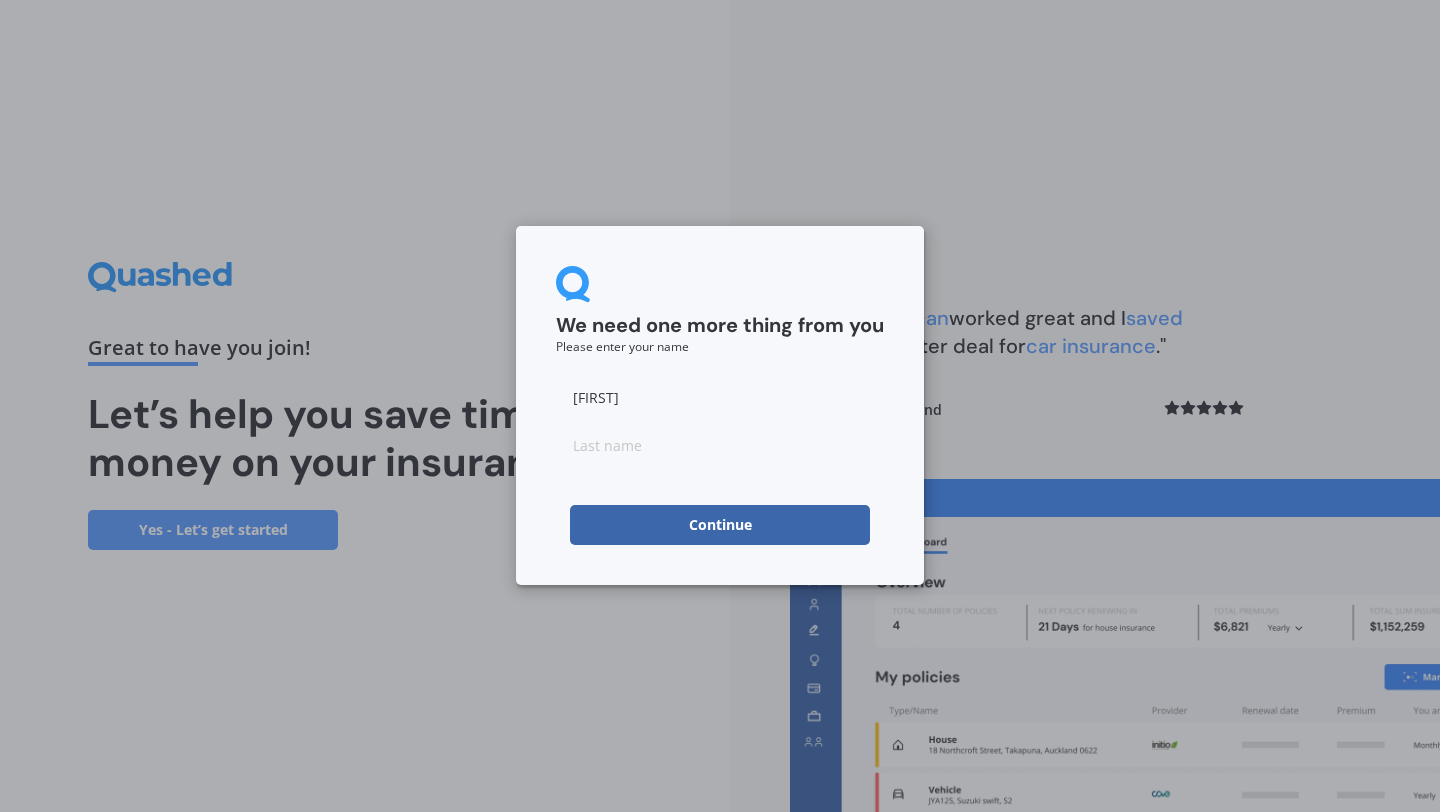type on "[FIRST]" 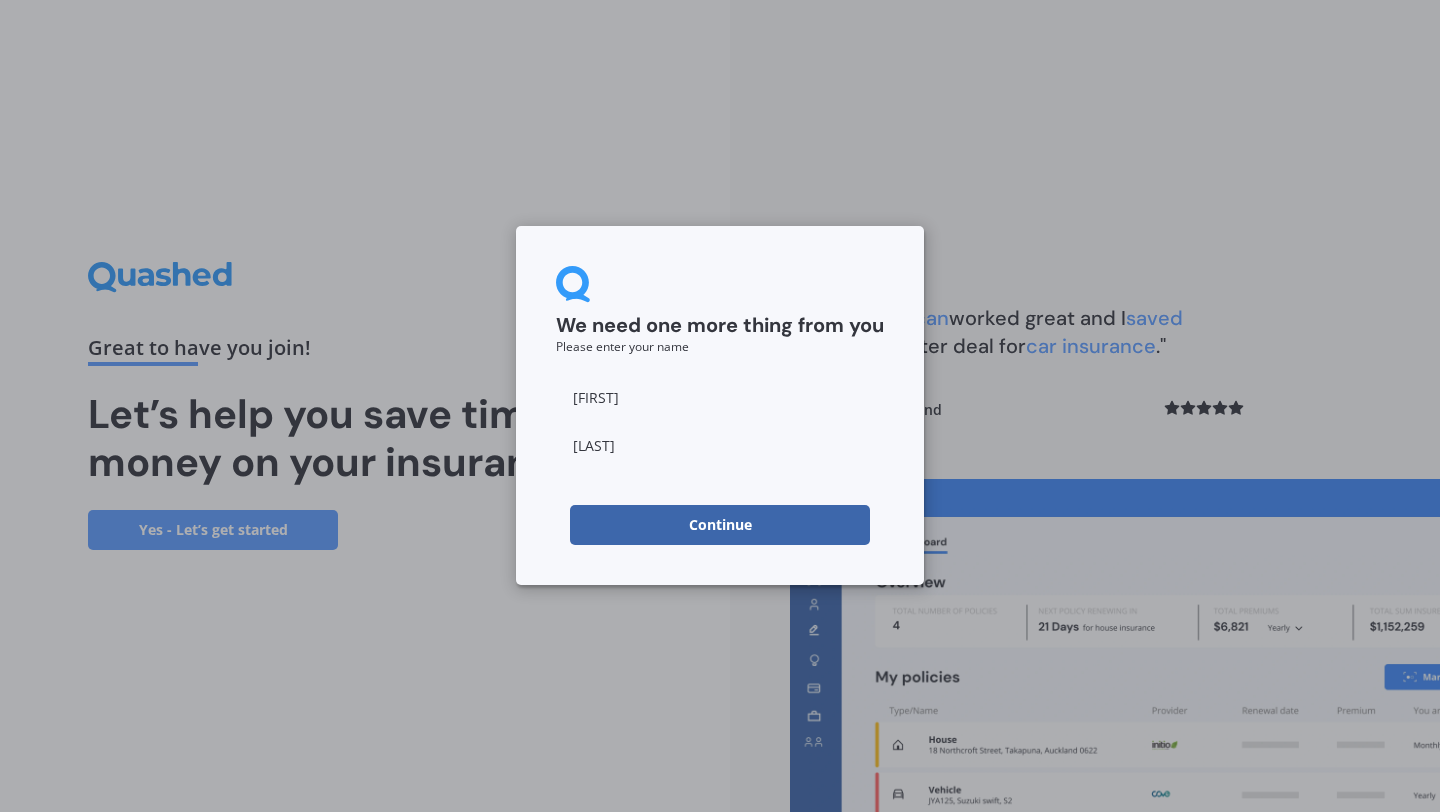 click on "Continue" at bounding box center (720, 525) 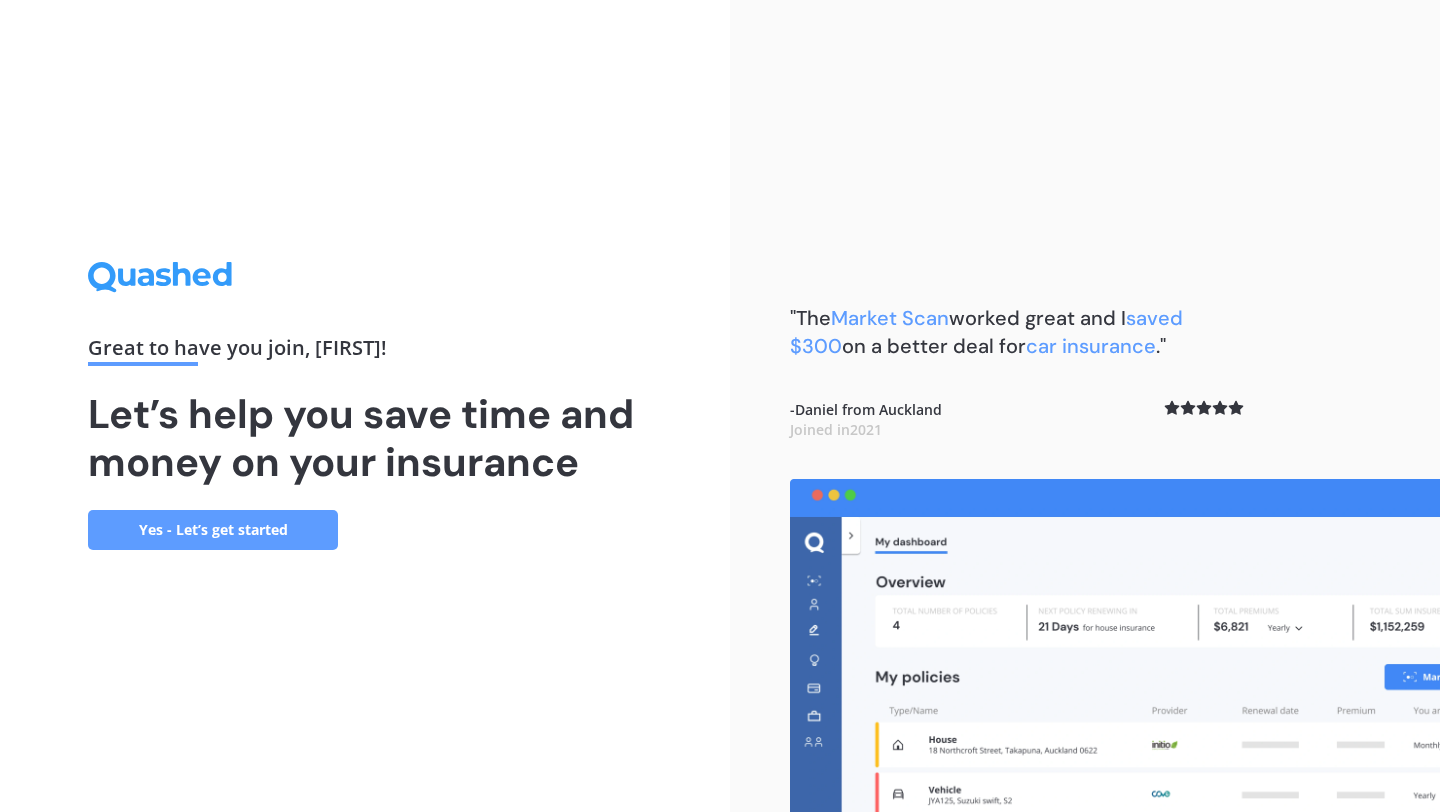 click on "Yes - Let’s get started" at bounding box center [213, 530] 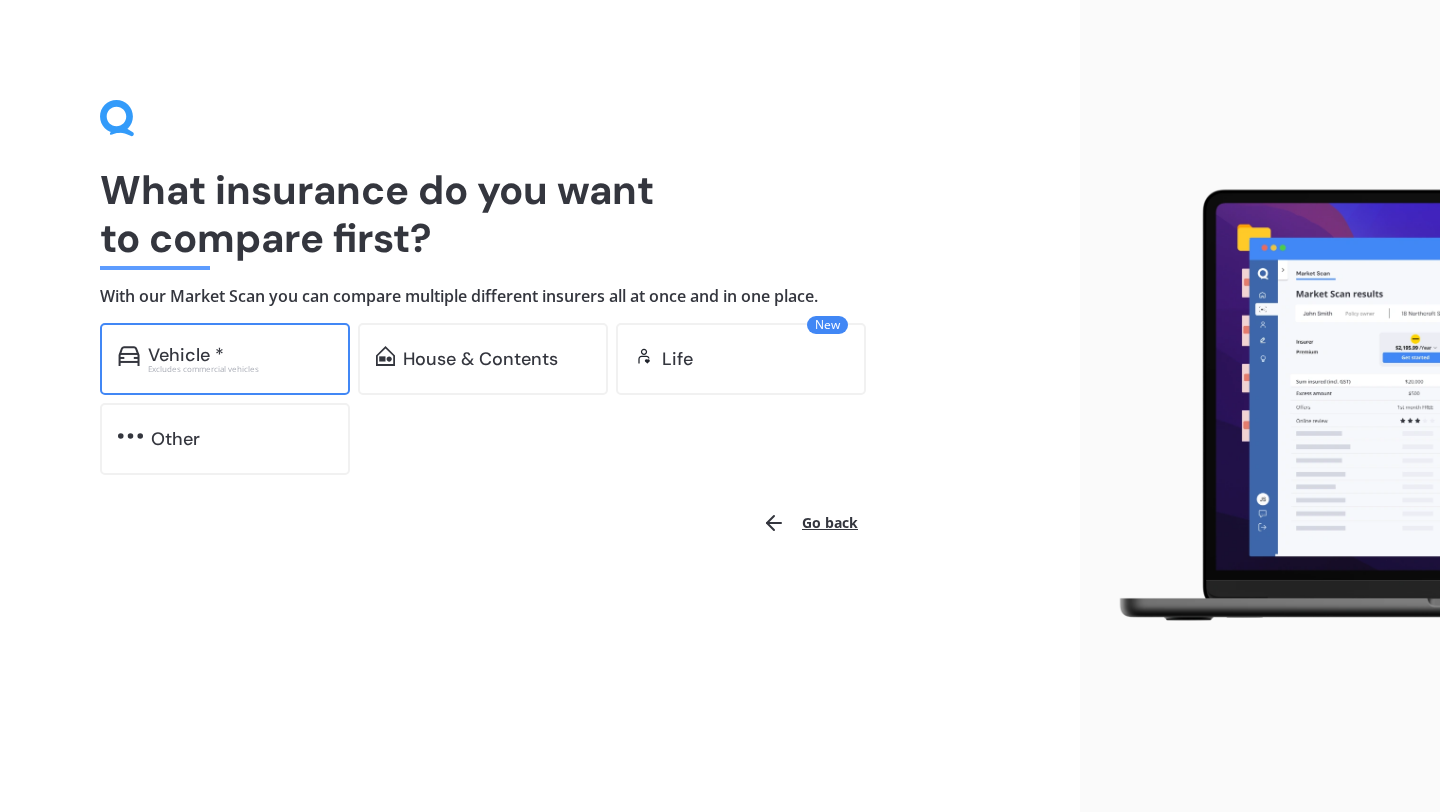 click on "Vehicle *" at bounding box center (240, 355) 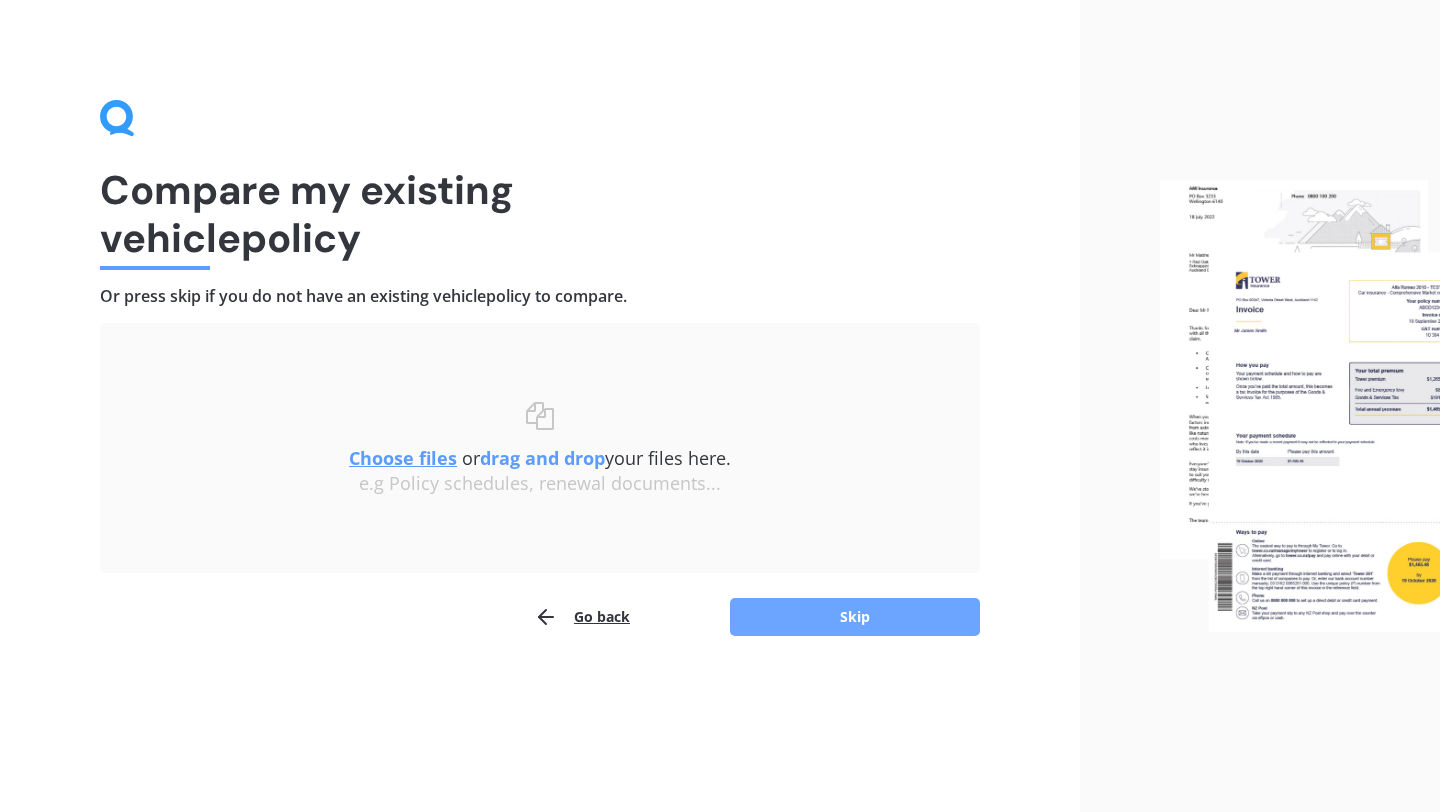 click on "Skip" at bounding box center (855, 617) 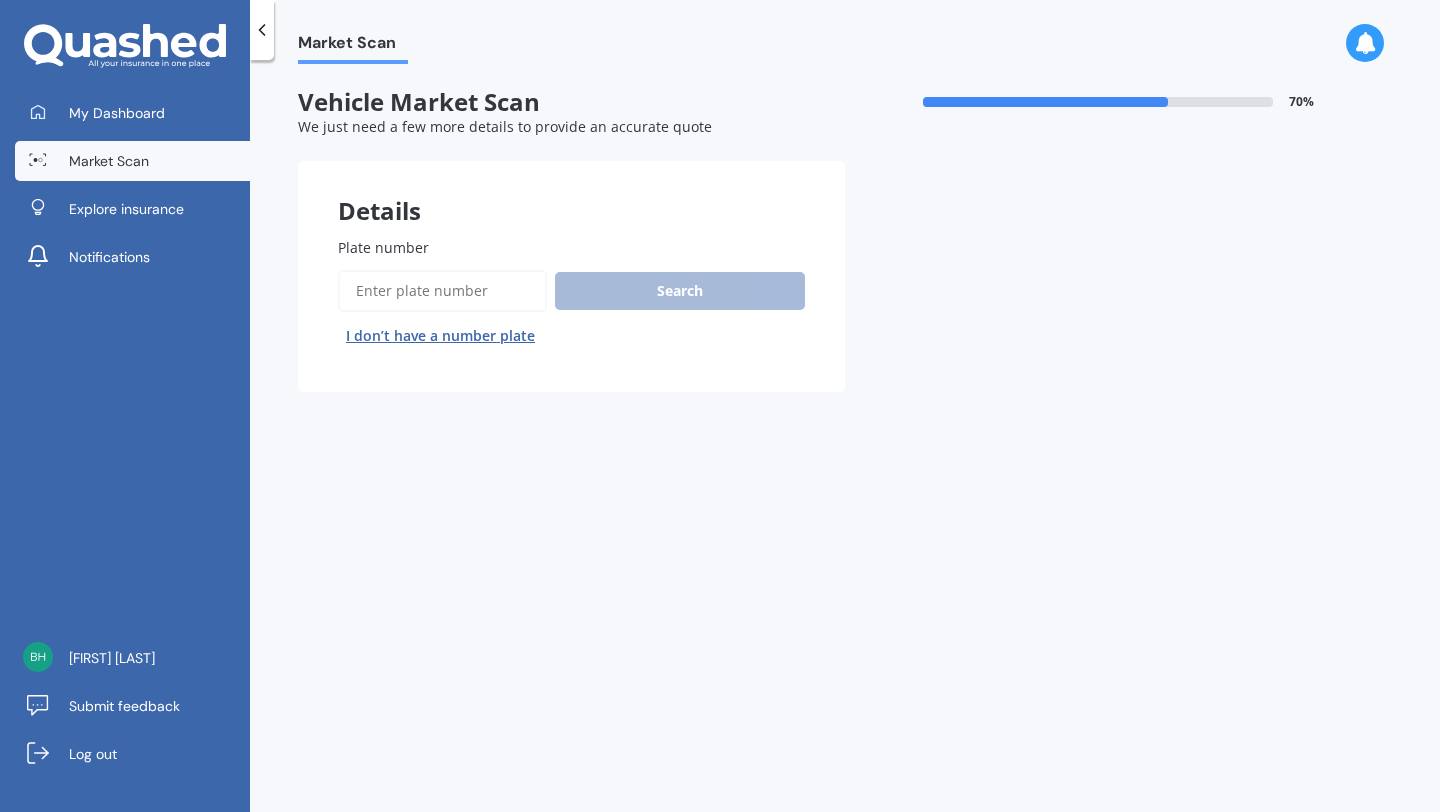 click on "Plate number" at bounding box center [442, 291] 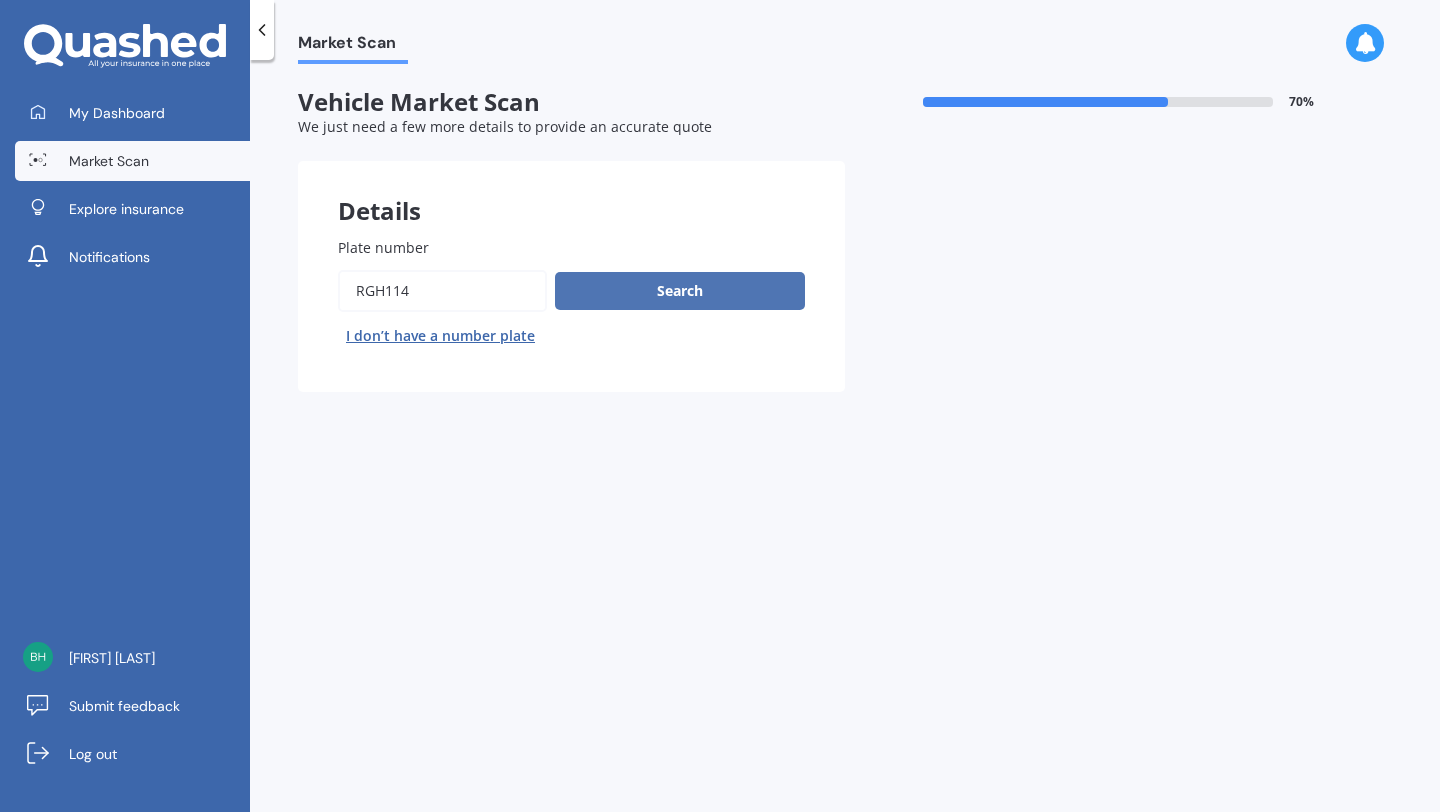 type on "RGH114" 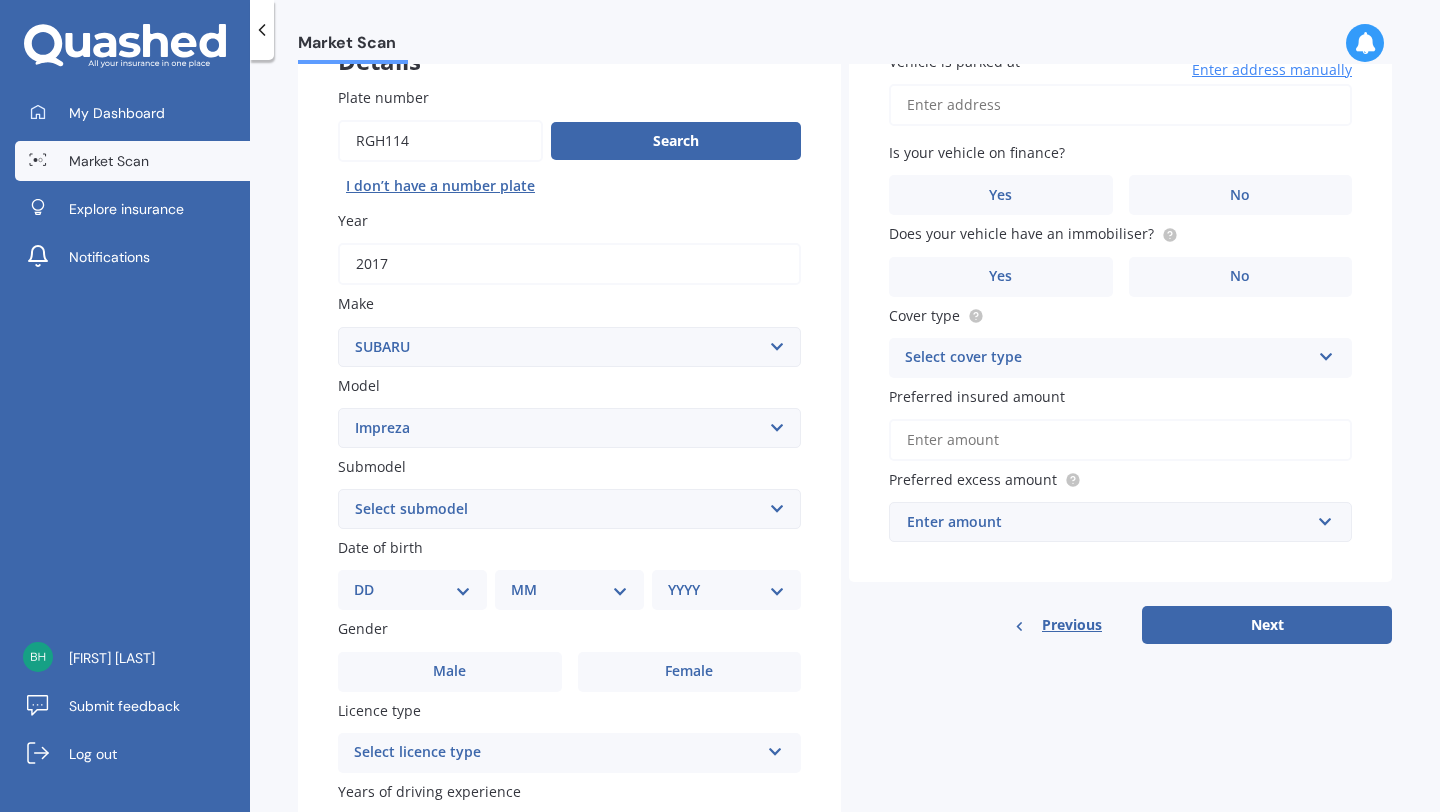 scroll, scrollTop: 152, scrollLeft: 0, axis: vertical 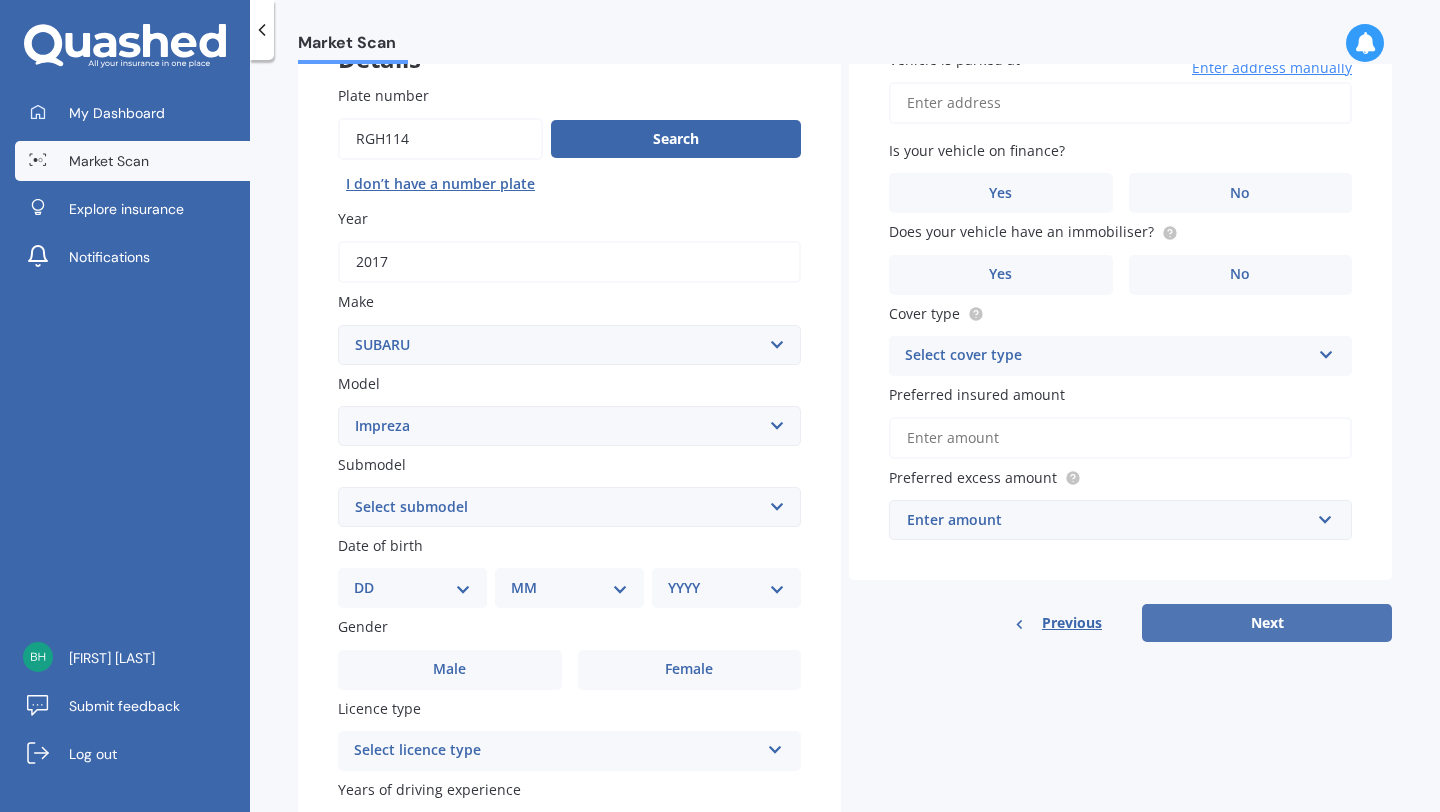 click on "Next" at bounding box center [1267, 623] 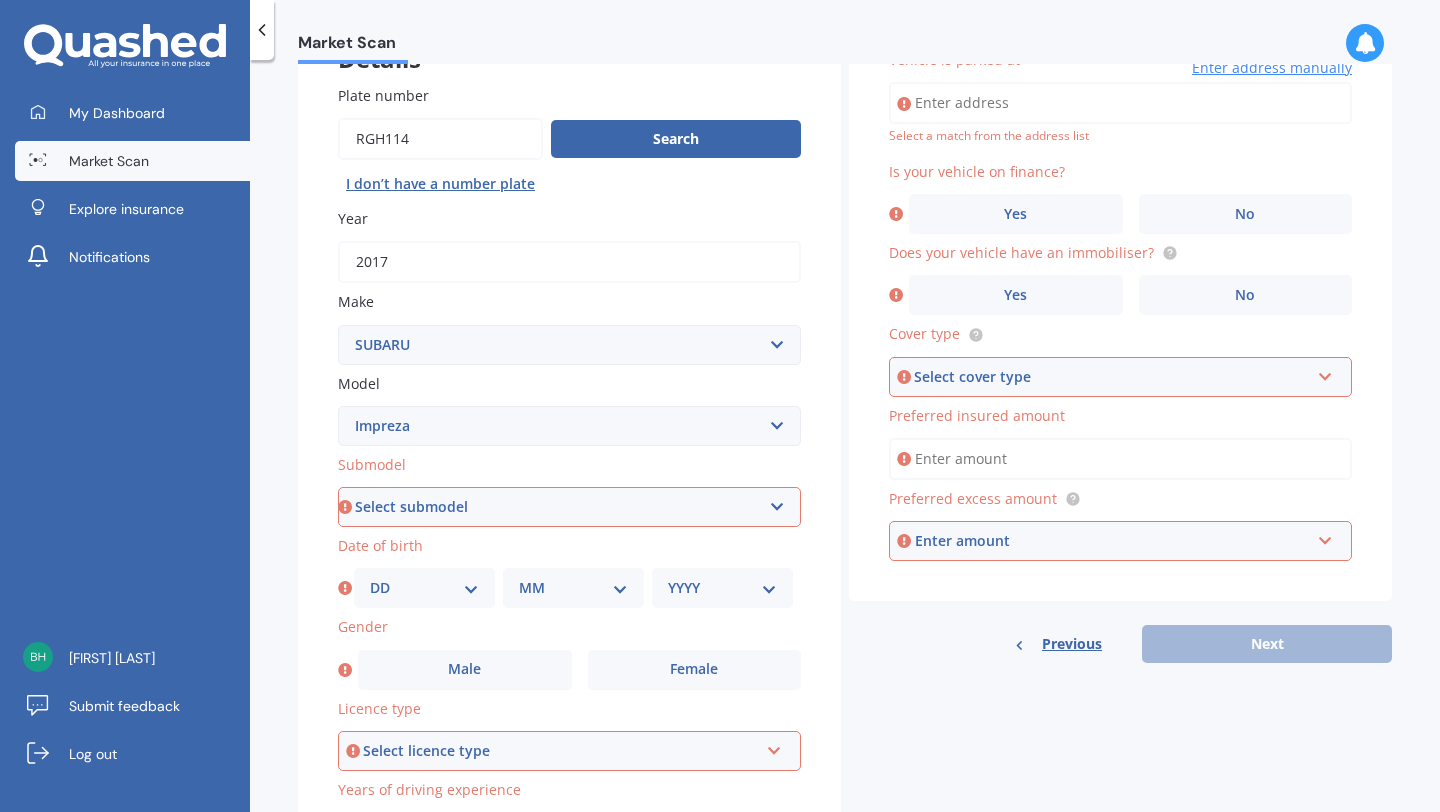 scroll, scrollTop: 231, scrollLeft: 0, axis: vertical 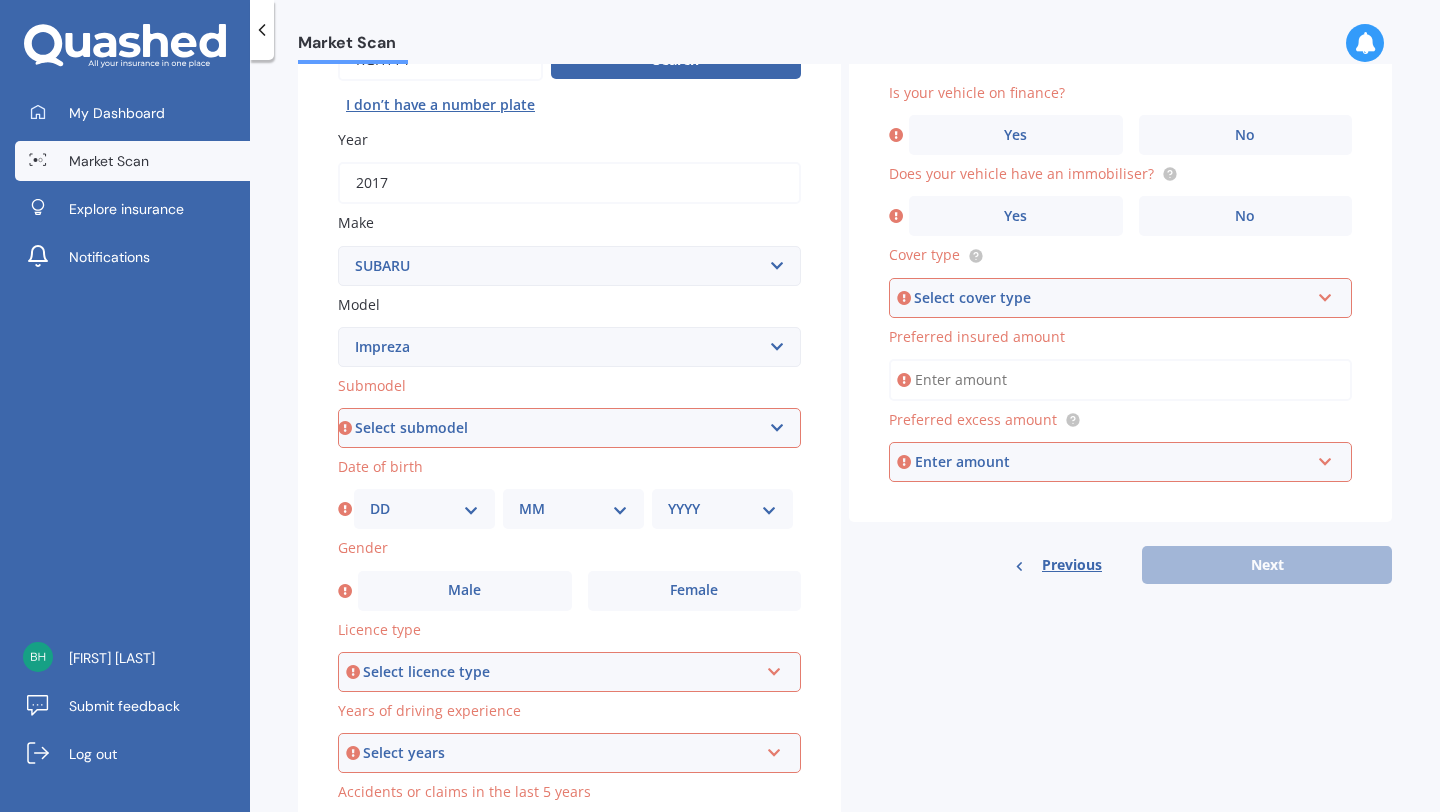 click on "Select submodel (All other turbo) 2.0i 2.0i Luxury 2.0i S Edition 2.0R 2.0R Sport 2.0XV Petrol/hybrid 2WD non-turbo Anesis CS G4 non turbo GL Gravel-Xpress GX HX LX LXS non-turbo RS RX RXI Sport 1.6 i-L Sport Turbo SRX non-turbo Station Wagon Station Wagon 4WD WRX (SLT) WRX manual WRX premium (SLT) WRX premium manual WRX STI (all other) WRX STI premium XL XV Petrol  4WD" at bounding box center (569, 428) 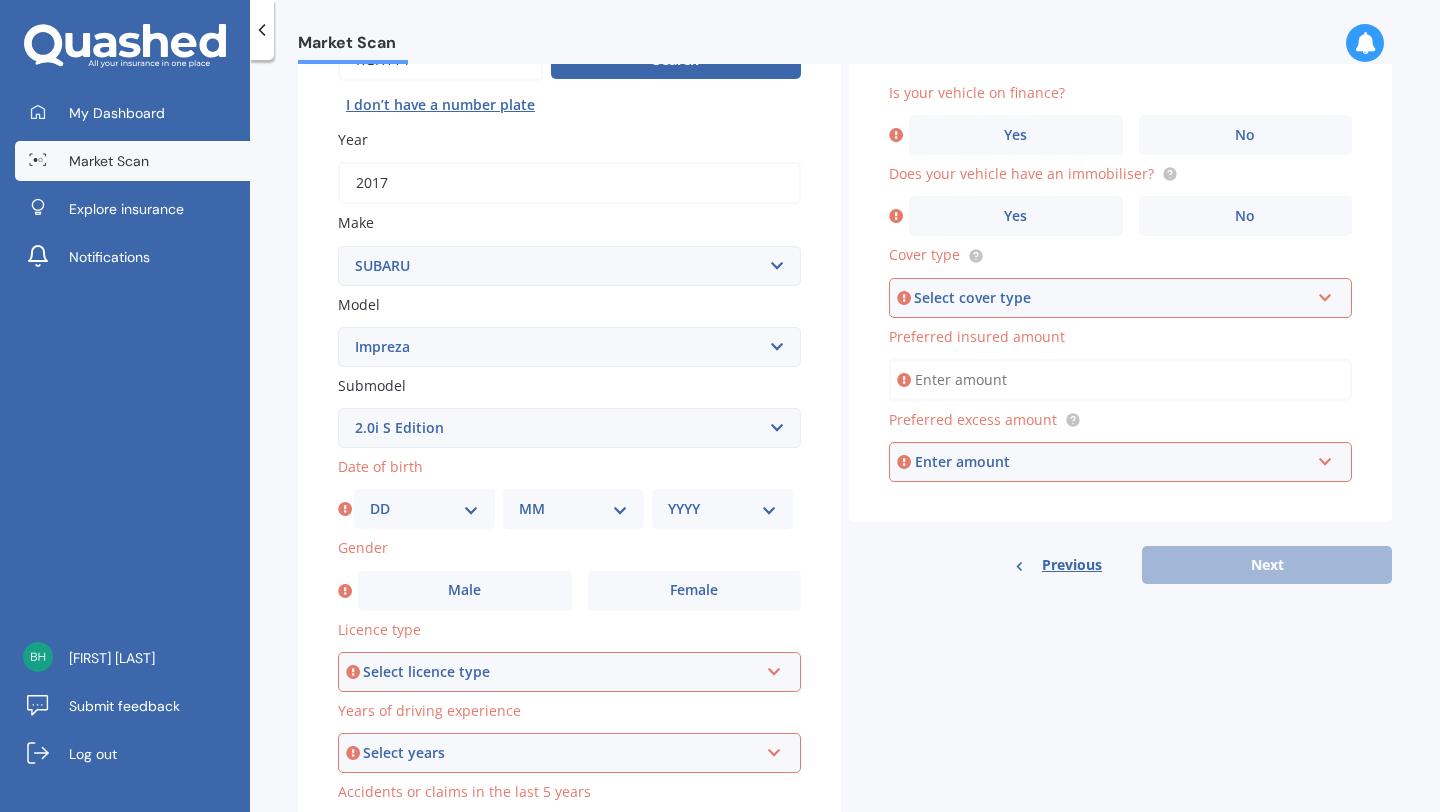 click on "Select submodel (All other turbo) 2.0i 2.0i Luxury 2.0i S Edition 2.0R 2.0R Sport 2.0XV Petrol/hybrid 2WD non-turbo Anesis CS G4 non turbo GL Gravel-Xpress GX HX LX LXS non-turbo RS RX RXI Sport 1.6 i-L Sport Turbo SRX non-turbo Station Wagon Station Wagon 4WD WRX (SLT) WRX manual WRX premium (SLT) WRX premium manual WRX STI (all other) WRX STI premium XL XV Petrol  4WD" at bounding box center [569, 428] 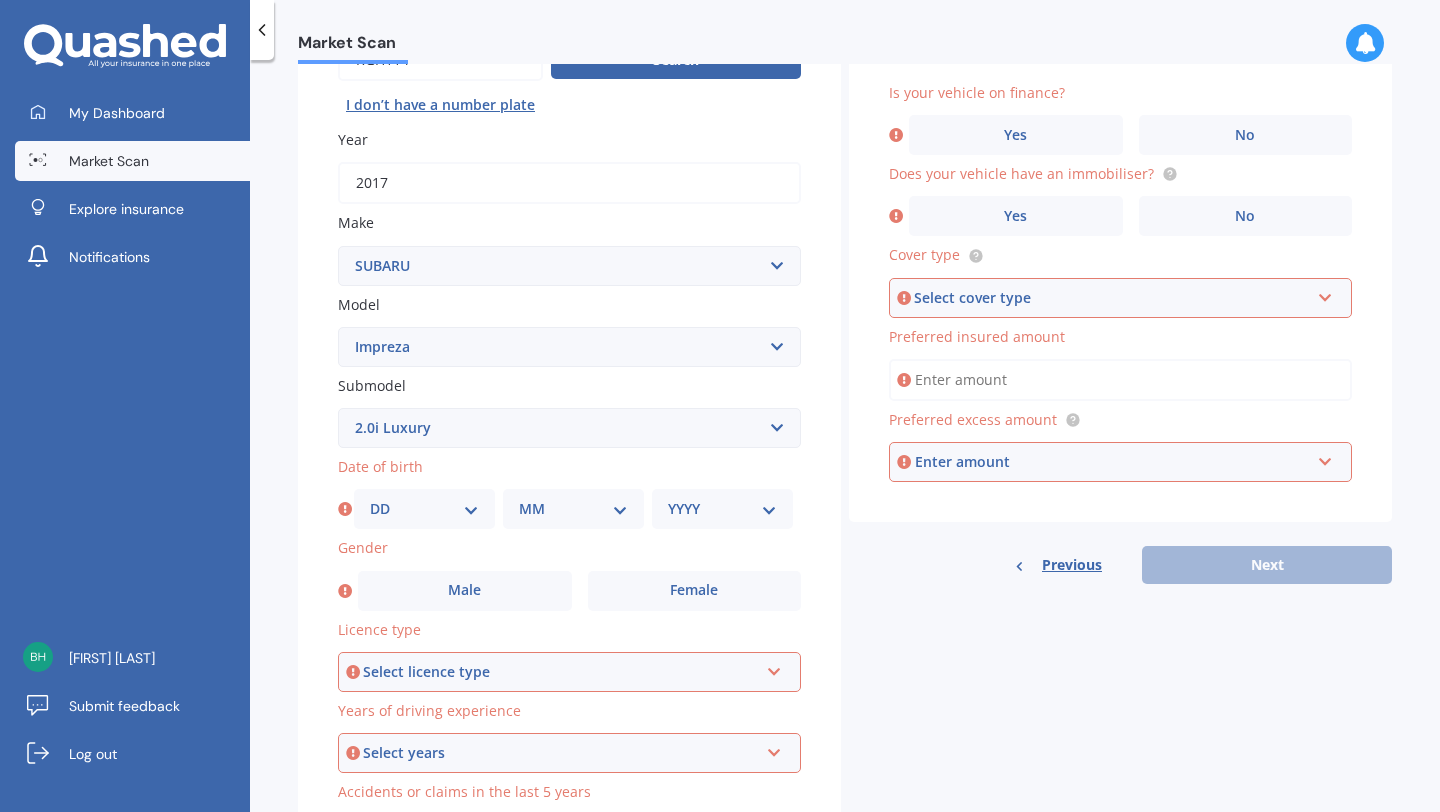 scroll, scrollTop: 313, scrollLeft: 0, axis: vertical 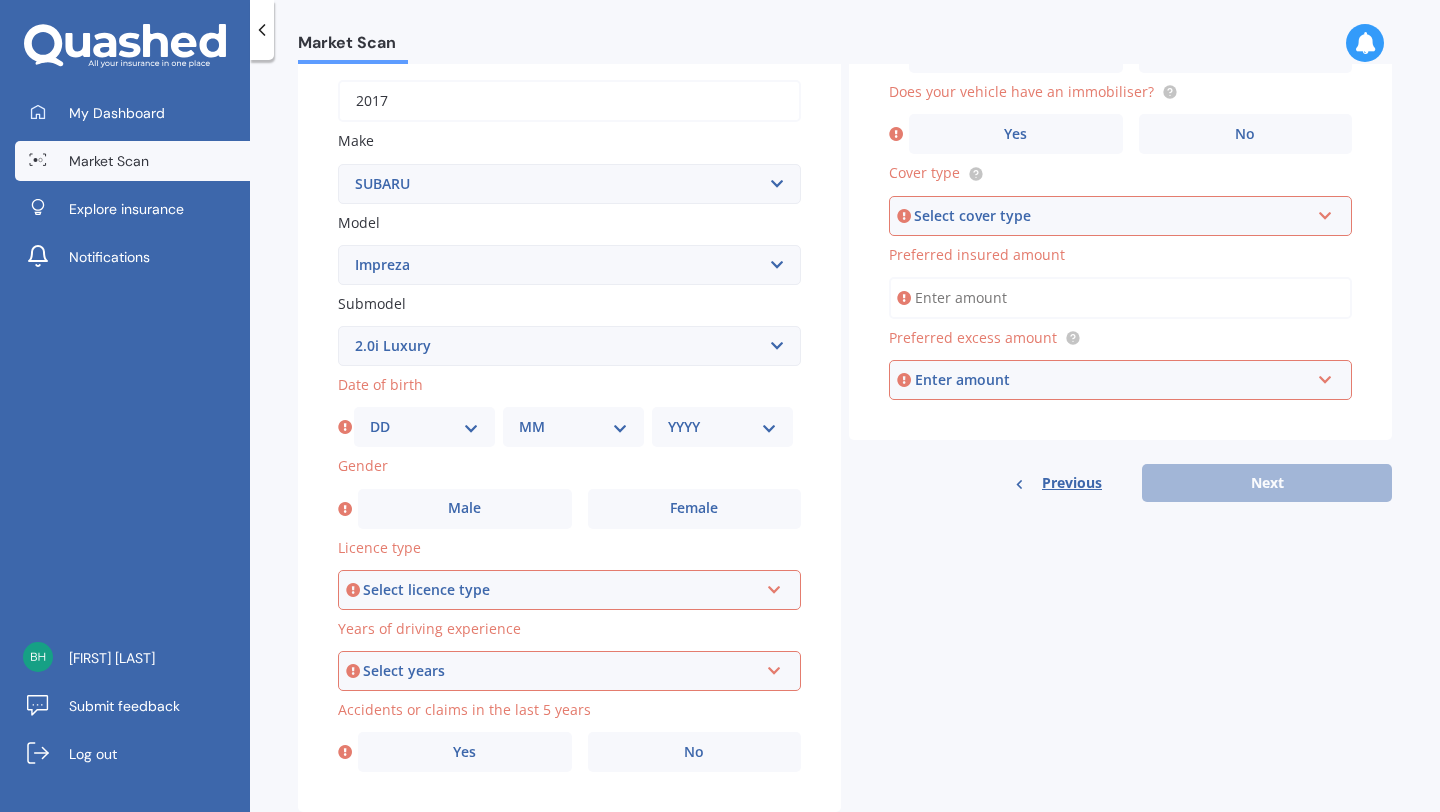 click on "DD 01 02 03 04 05 06 07 08 09 10 11 12 13 14 15 16 17 18 19 20 21 22 23 24 25 26 27 28 29 30 31" at bounding box center (424, 427) 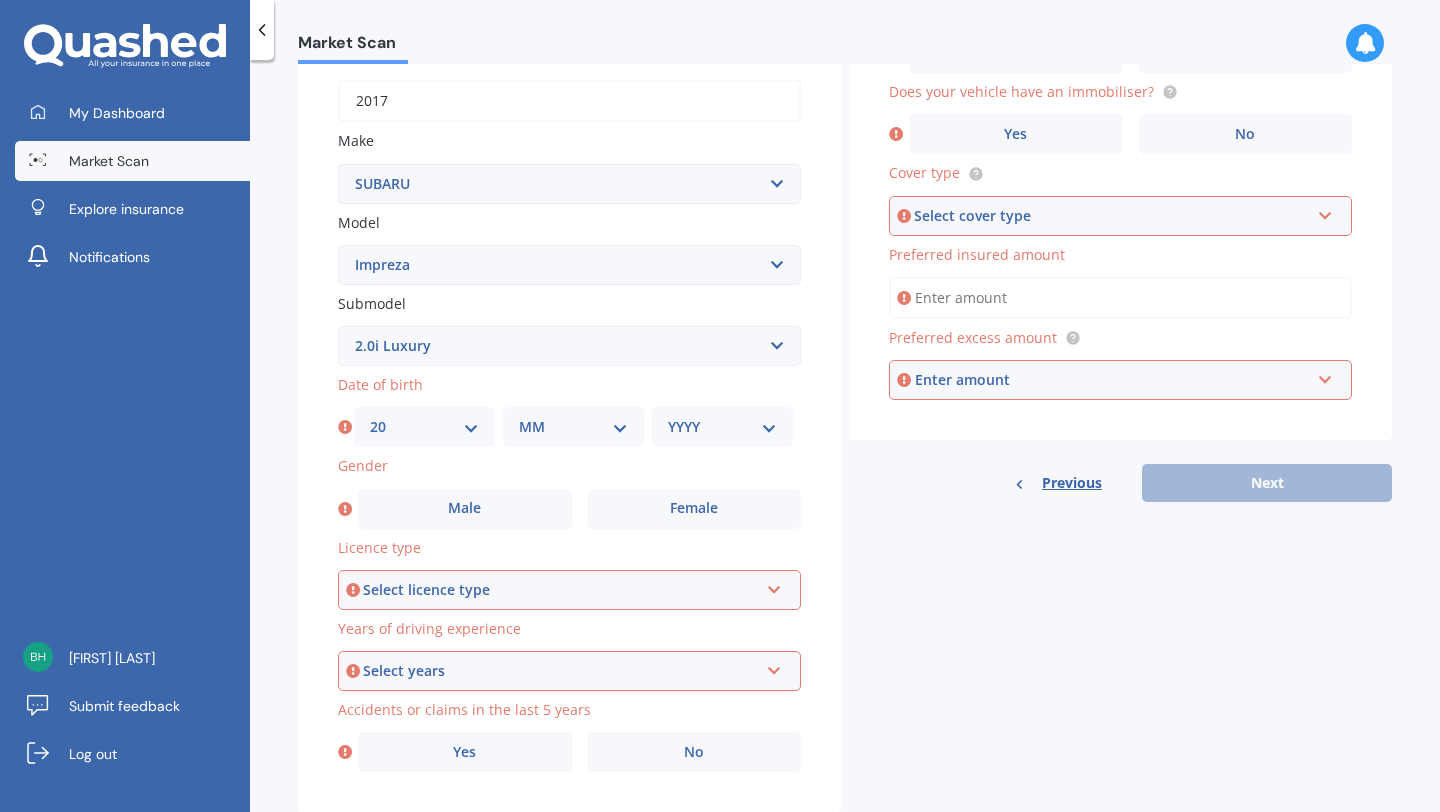 click on "MM 01 02 03 04 05 06 07 08 09 10 11 12" at bounding box center (573, 427) 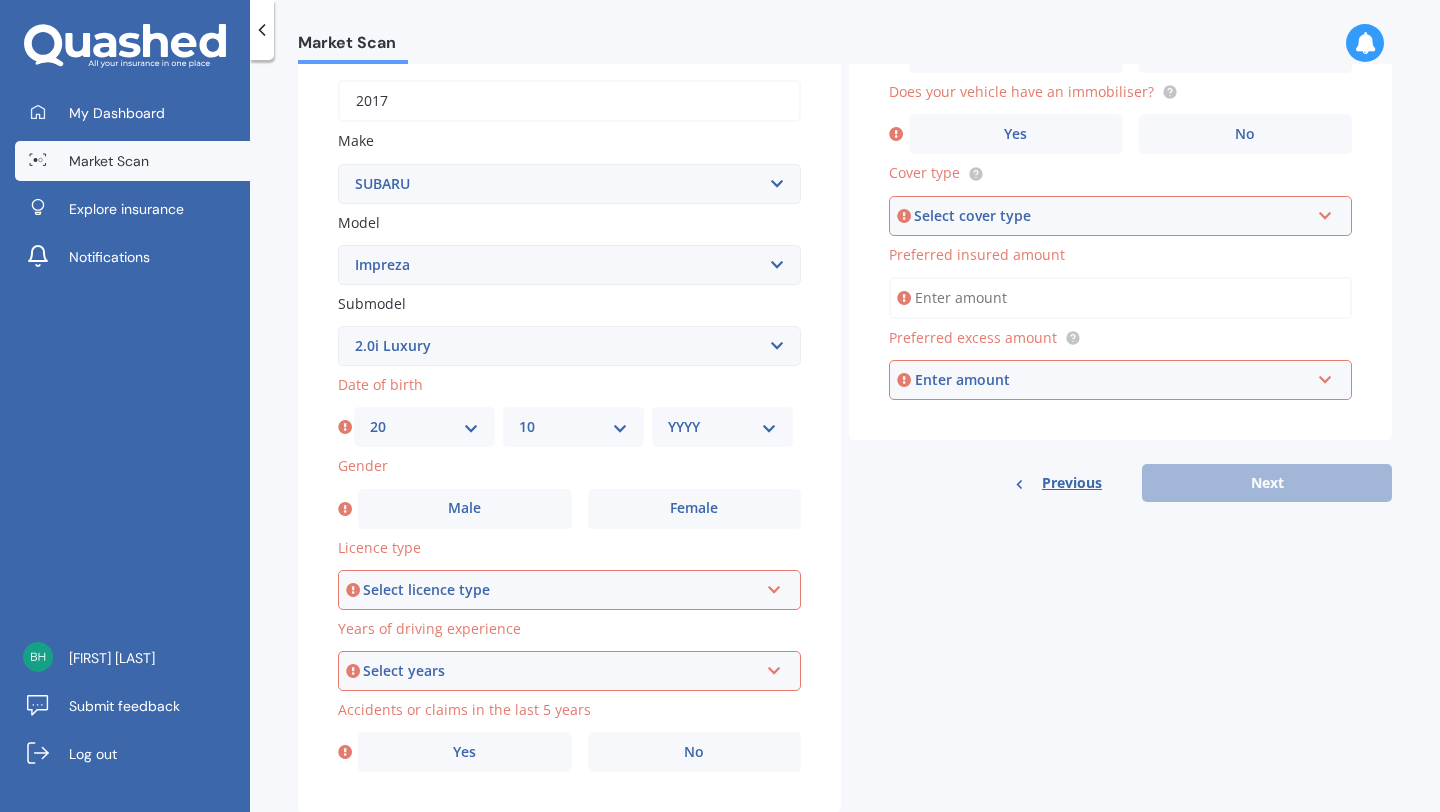 click on "YYYY 2025 2024 2023 2022 2021 2020 2019 2018 2017 2016 2015 2014 2013 2012 2011 2010 2009 2008 2007 2006 2005 2004 2003 2002 2001 2000 1999 1998 1997 1996 1995 1994 1993 1992 1991 1990 1989 1988 1987 1986 1985 1984 1983 1982 1981 1980 1979 1978 1977 1976 1975 1974 1973 1972 1971 1970 1969 1968 1967 1966 1965 1964 1963 1962 1961 1960 1959 1958 1957 1956 1955 1954 1953 1952 1951 1950 1949 1948 1947 1946 1945 1944 1943 1942 1941 1940 1939 1938 1937 1936 1935 1934 1933 1932 1931 1930 1929 1928 1927 1926" at bounding box center [722, 427] 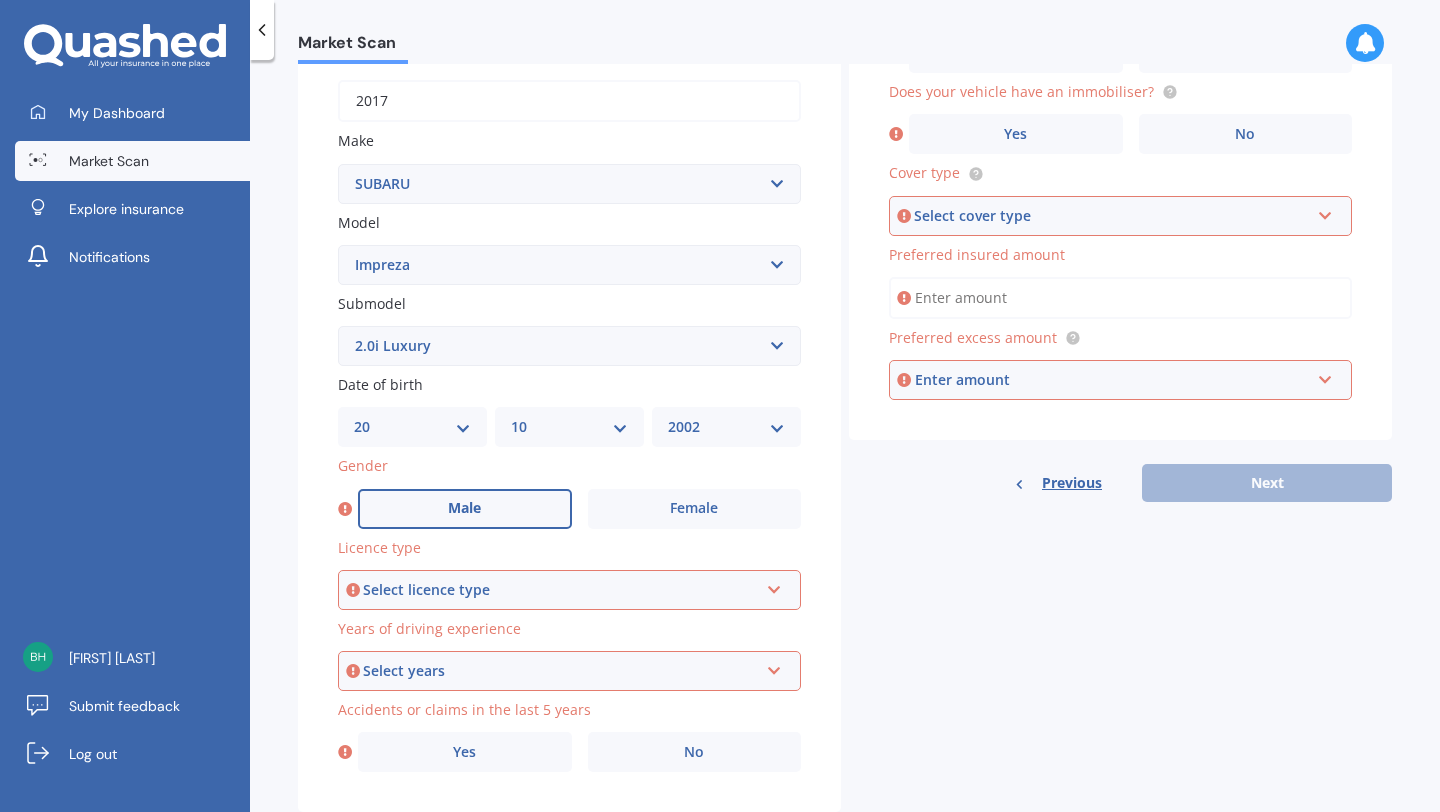 click on "Male" at bounding box center [465, 509] 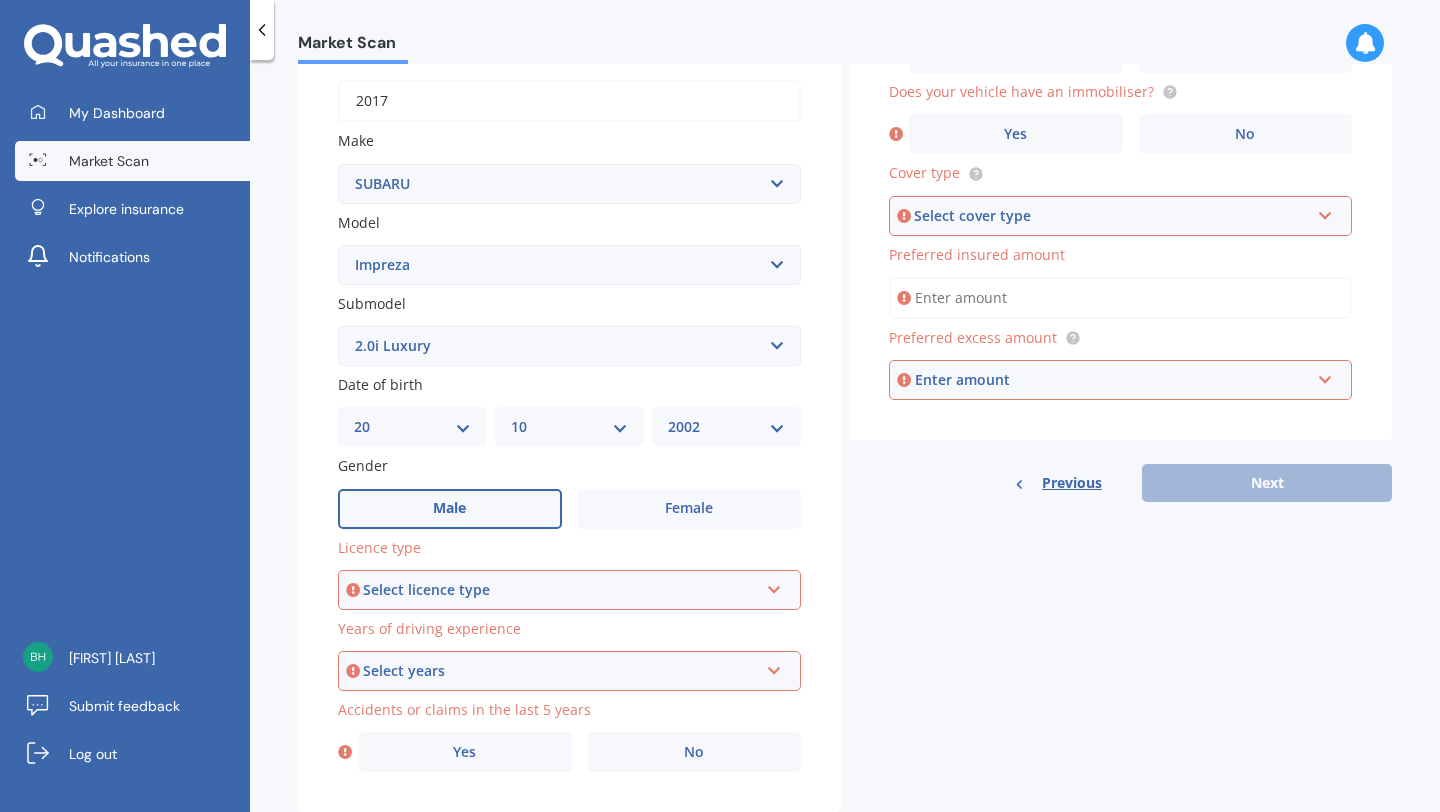 click on "Select licence type" at bounding box center [560, 590] 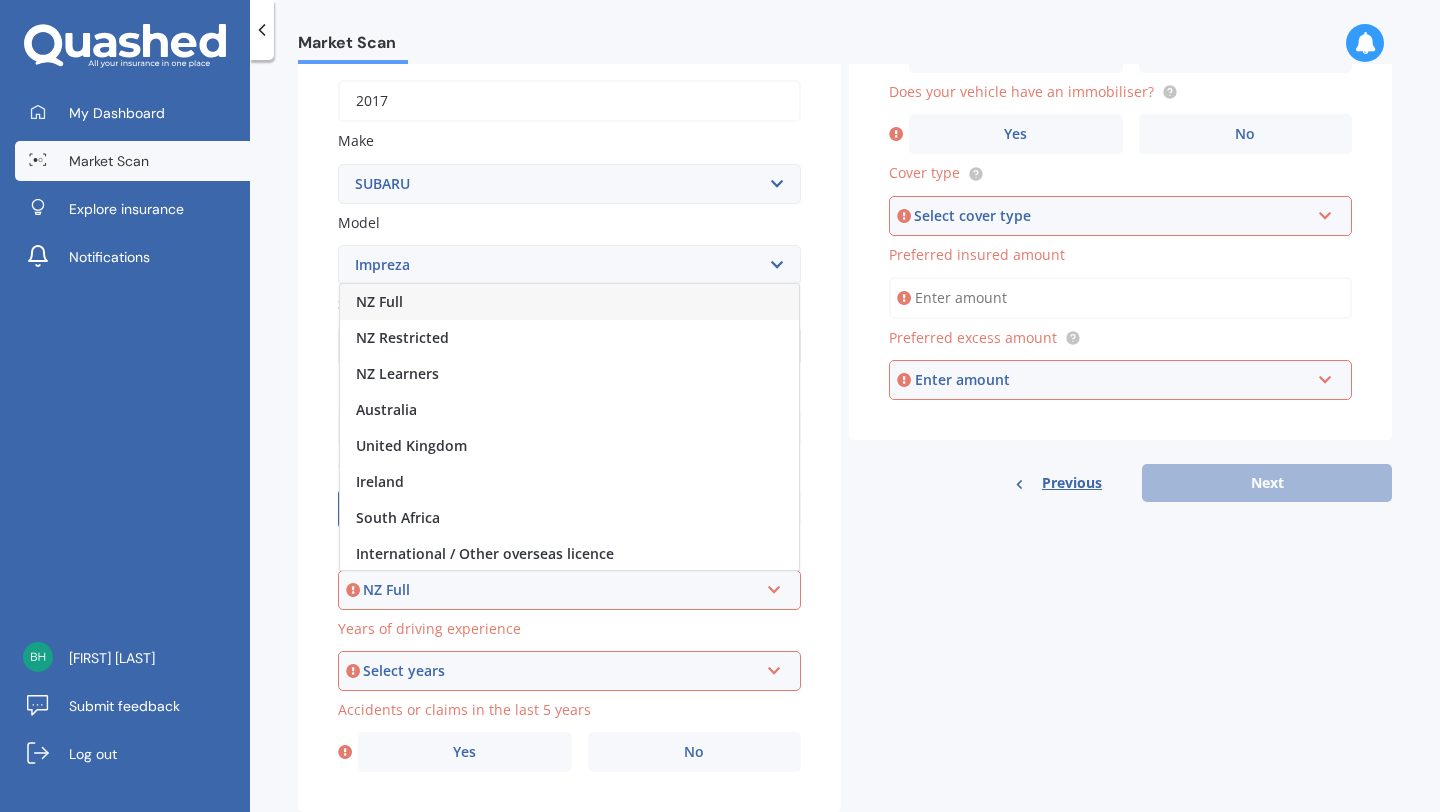 click on "NZ Full" at bounding box center (569, 302) 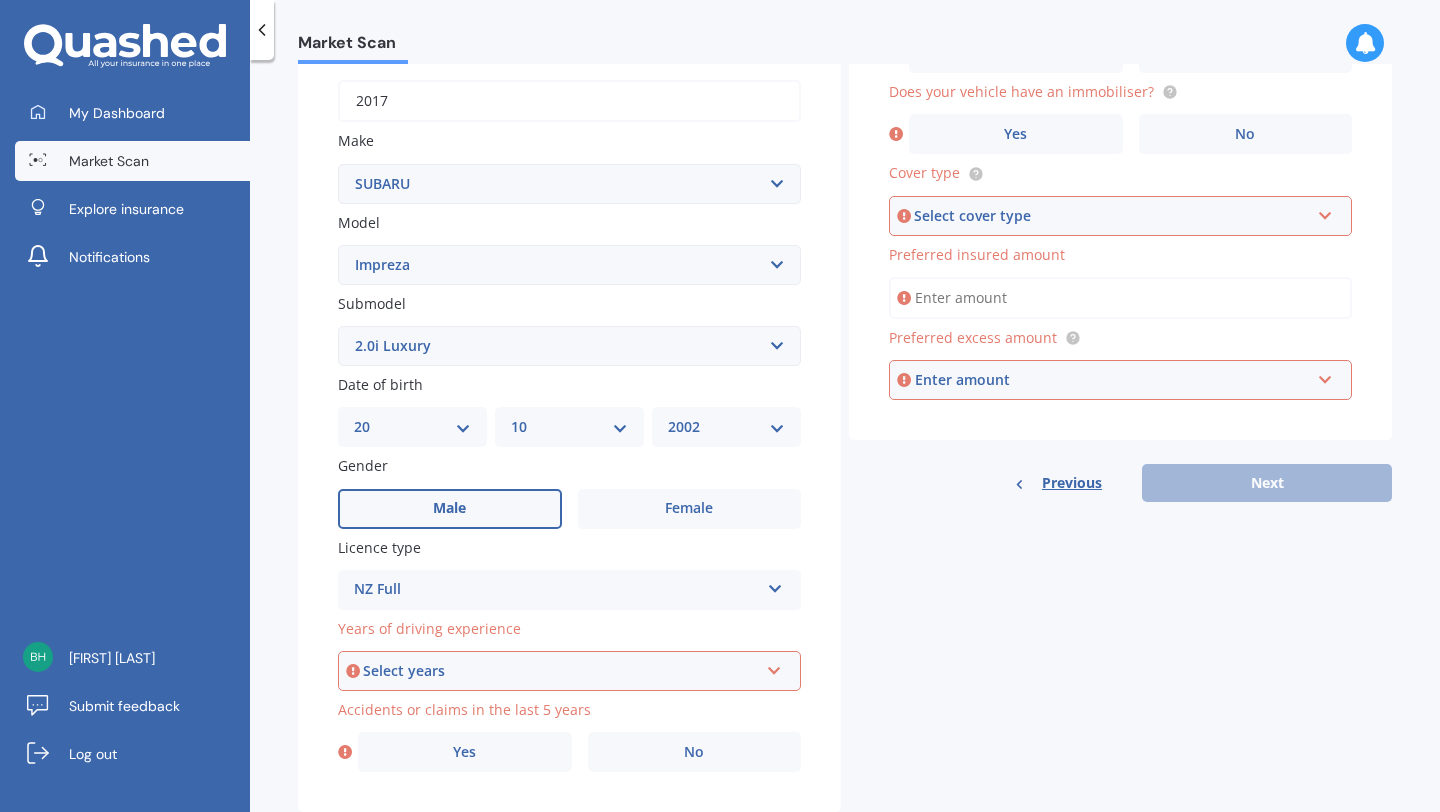 click on "Select years 5 or more years 4 years 3 years 2 years 1 year" at bounding box center (569, 671) 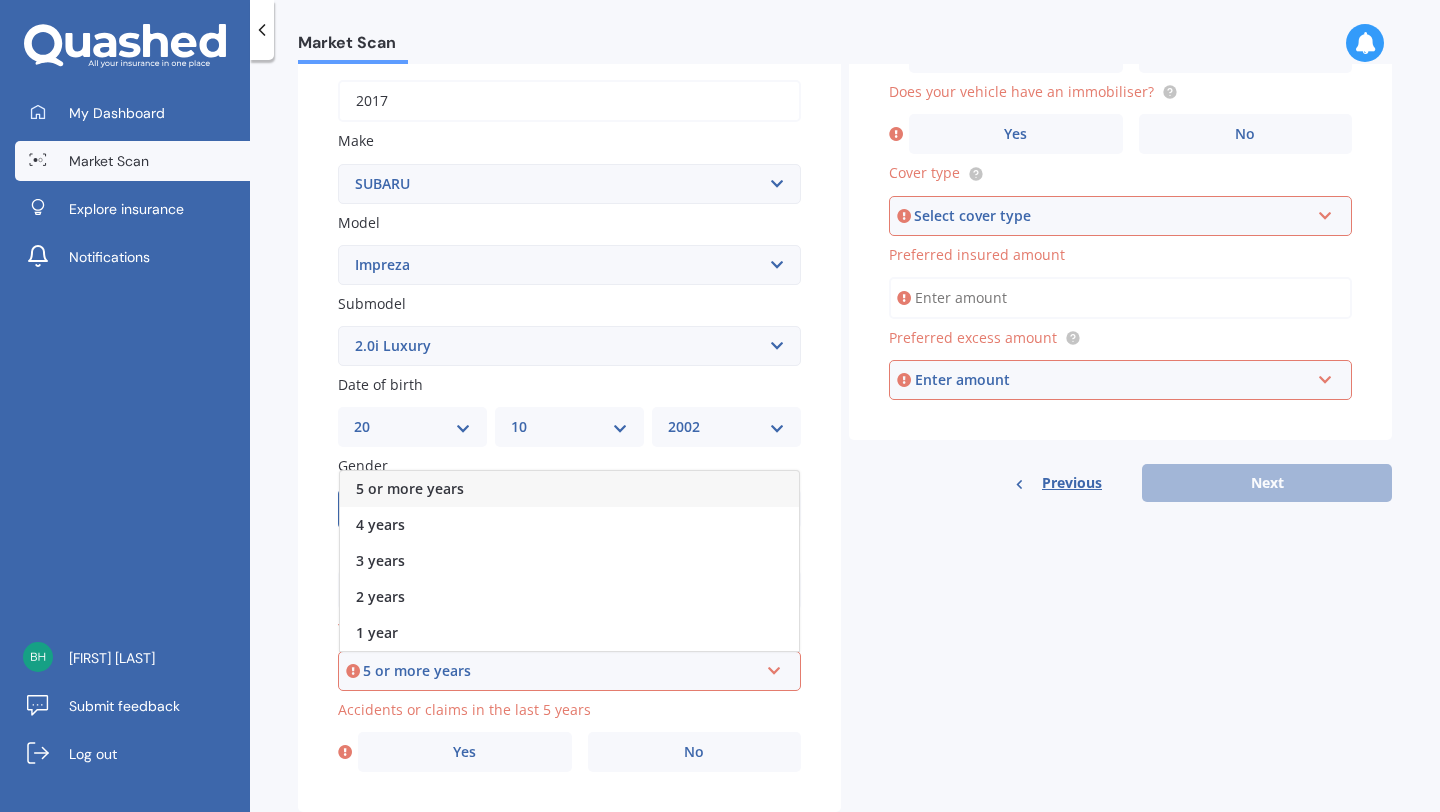 click on "5 or more years" at bounding box center [410, 488] 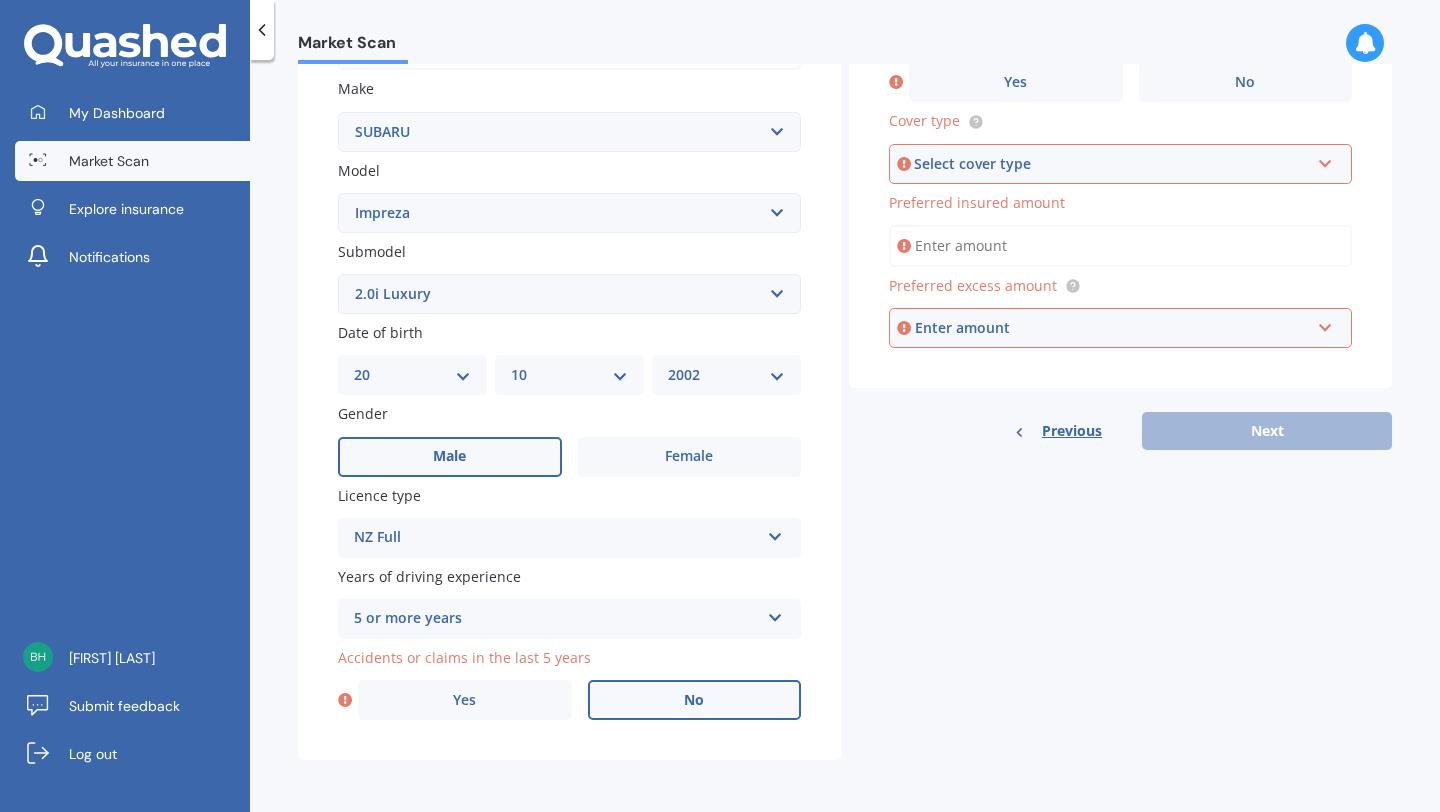 click on "No" at bounding box center (695, 700) 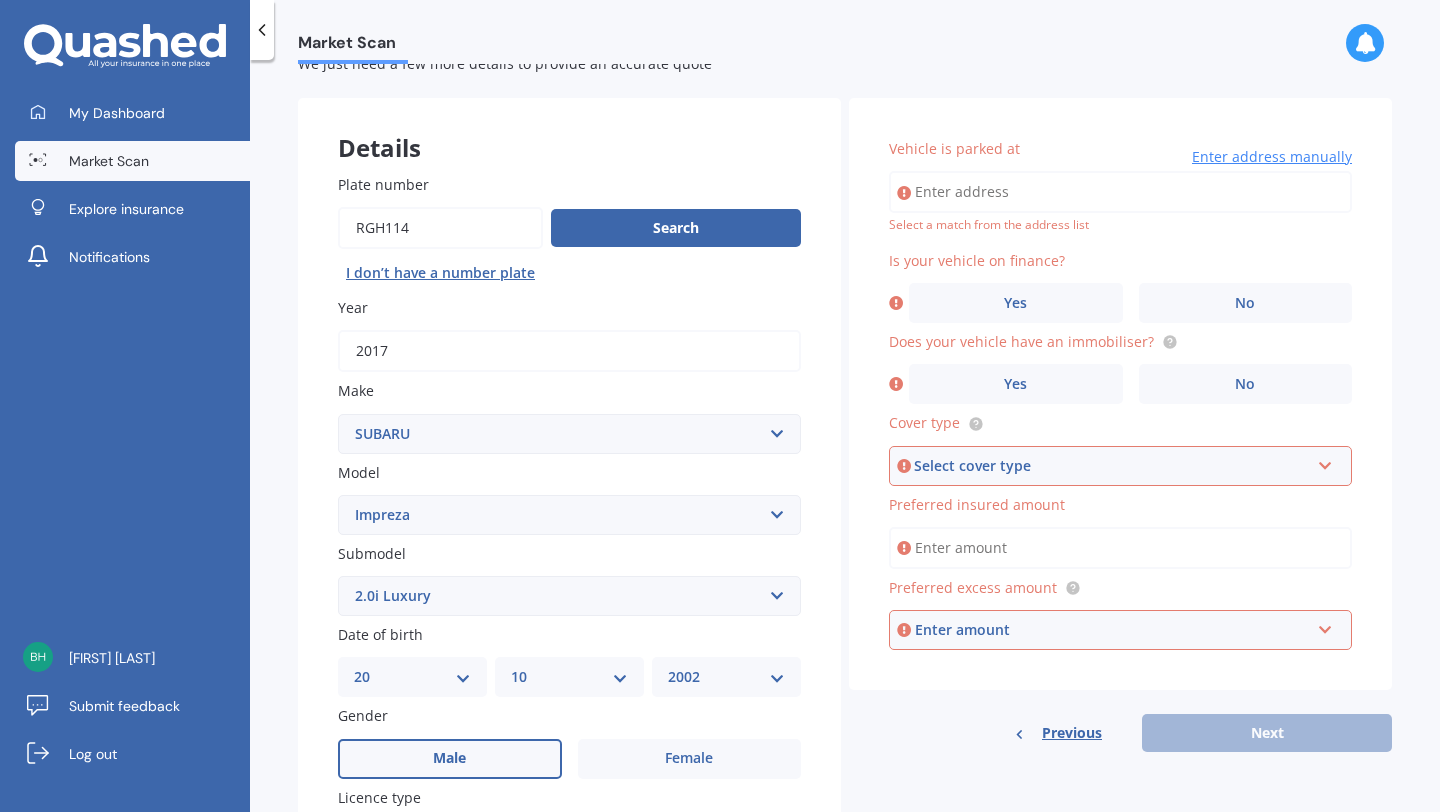 scroll, scrollTop: 0, scrollLeft: 0, axis: both 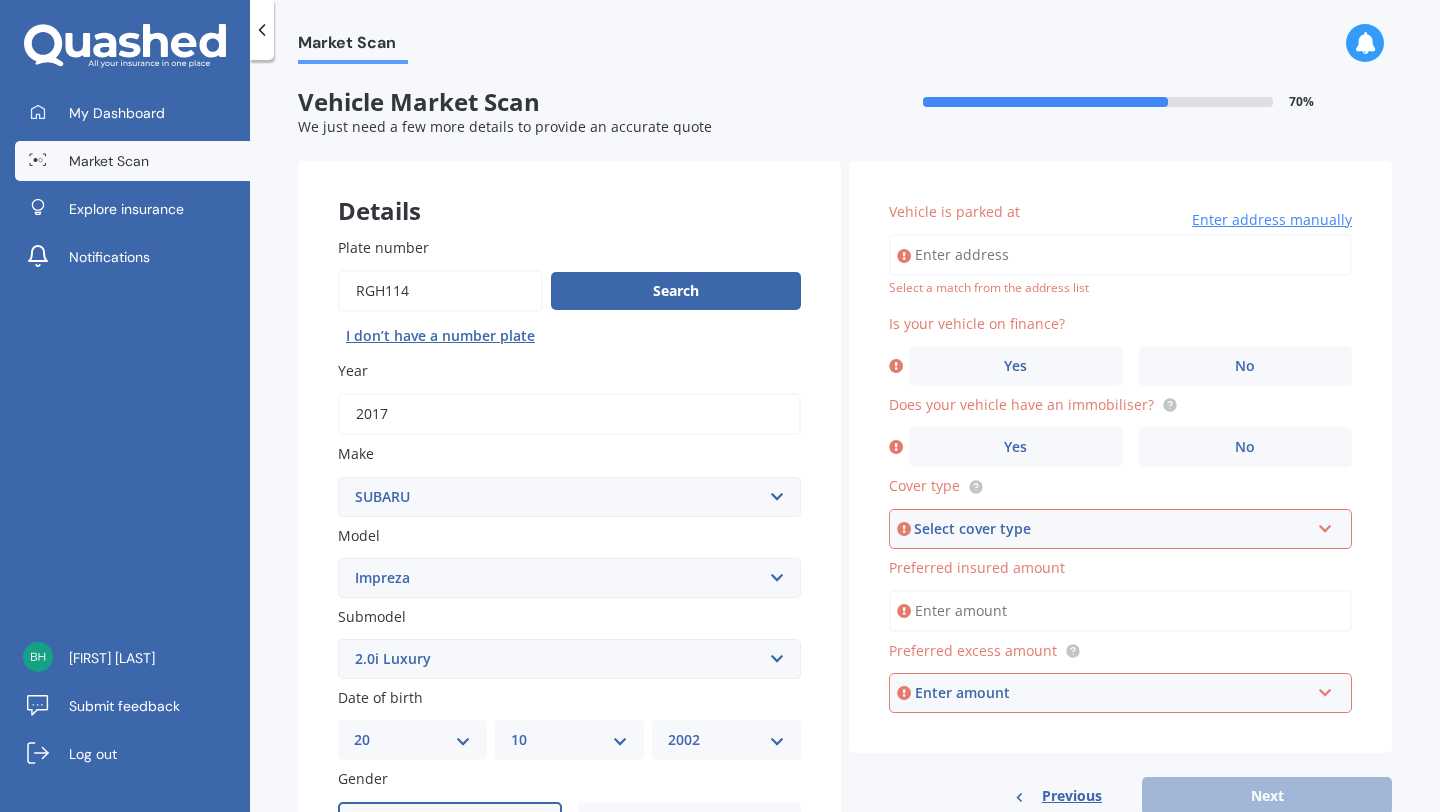 click on "Vehicle is parked at" at bounding box center (1120, 255) 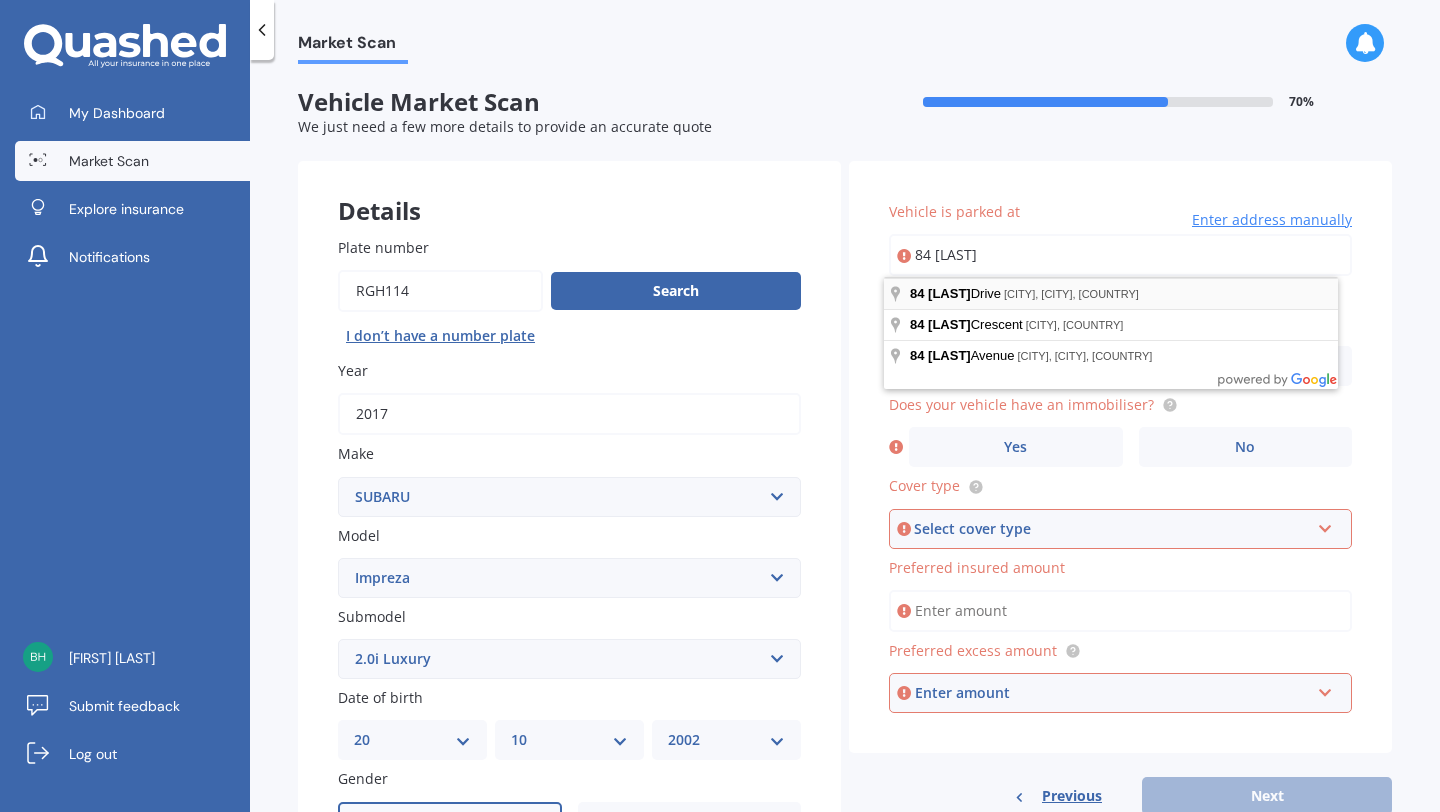 type on "84 [LAST]" 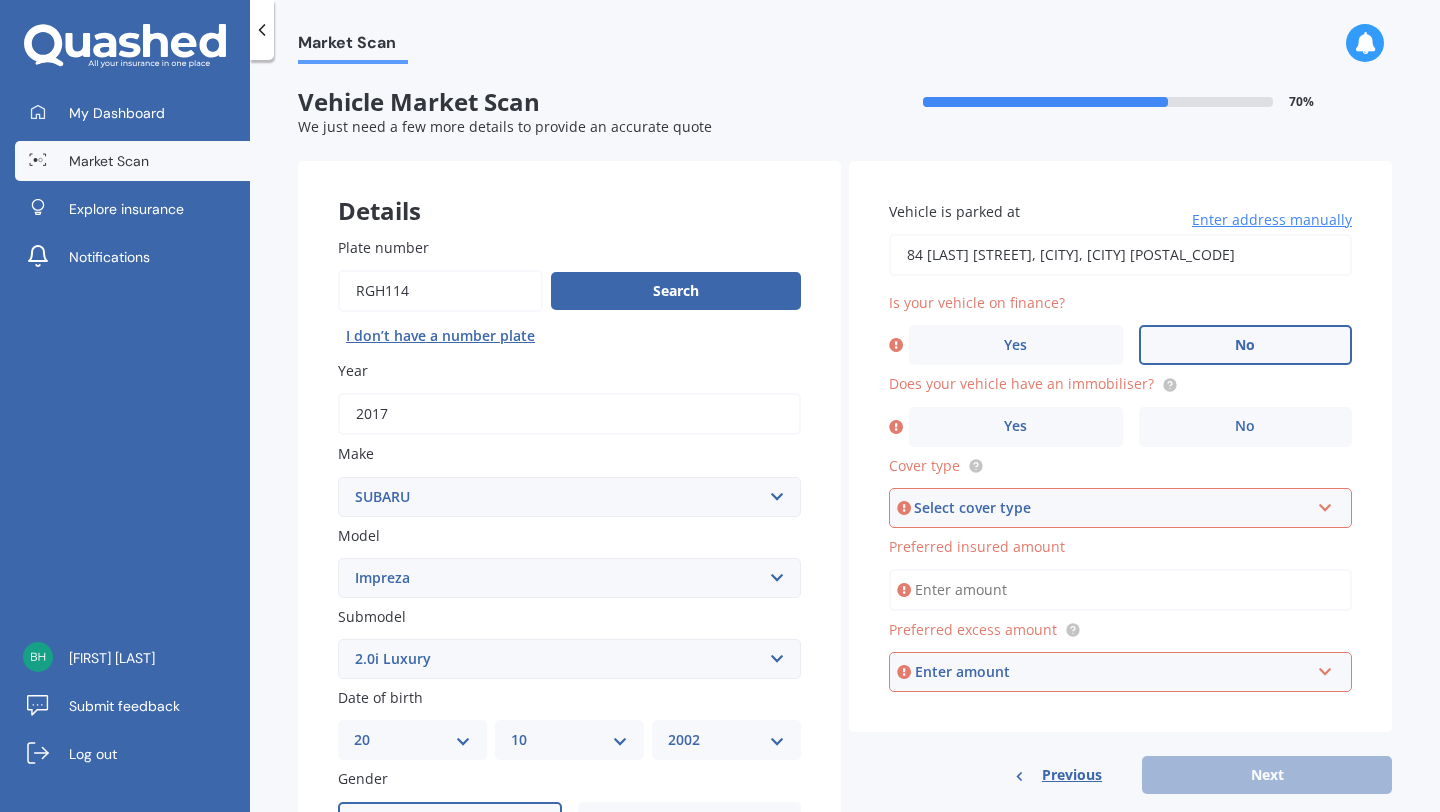 click on "No" at bounding box center [1246, 345] 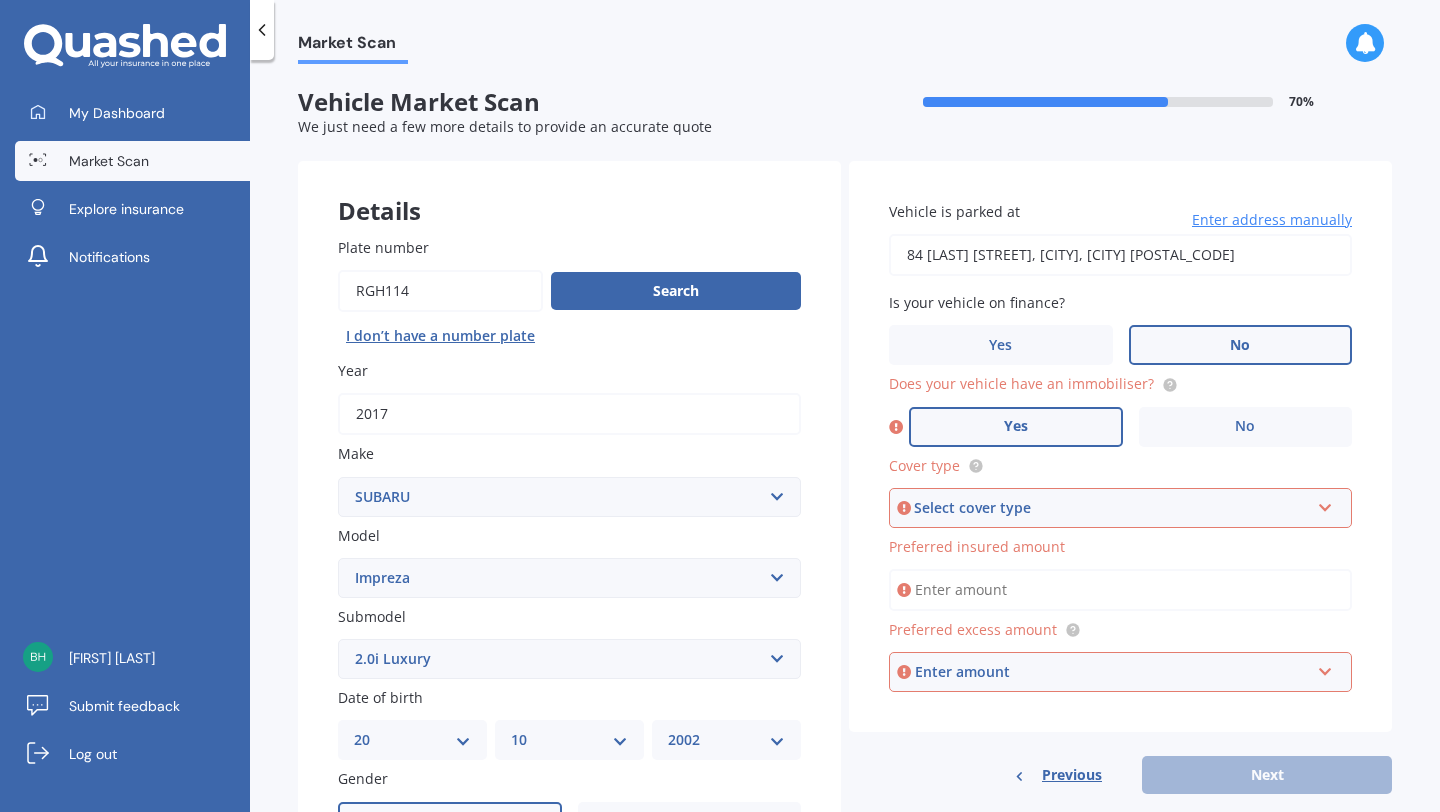 click on "Yes" at bounding box center [1016, 427] 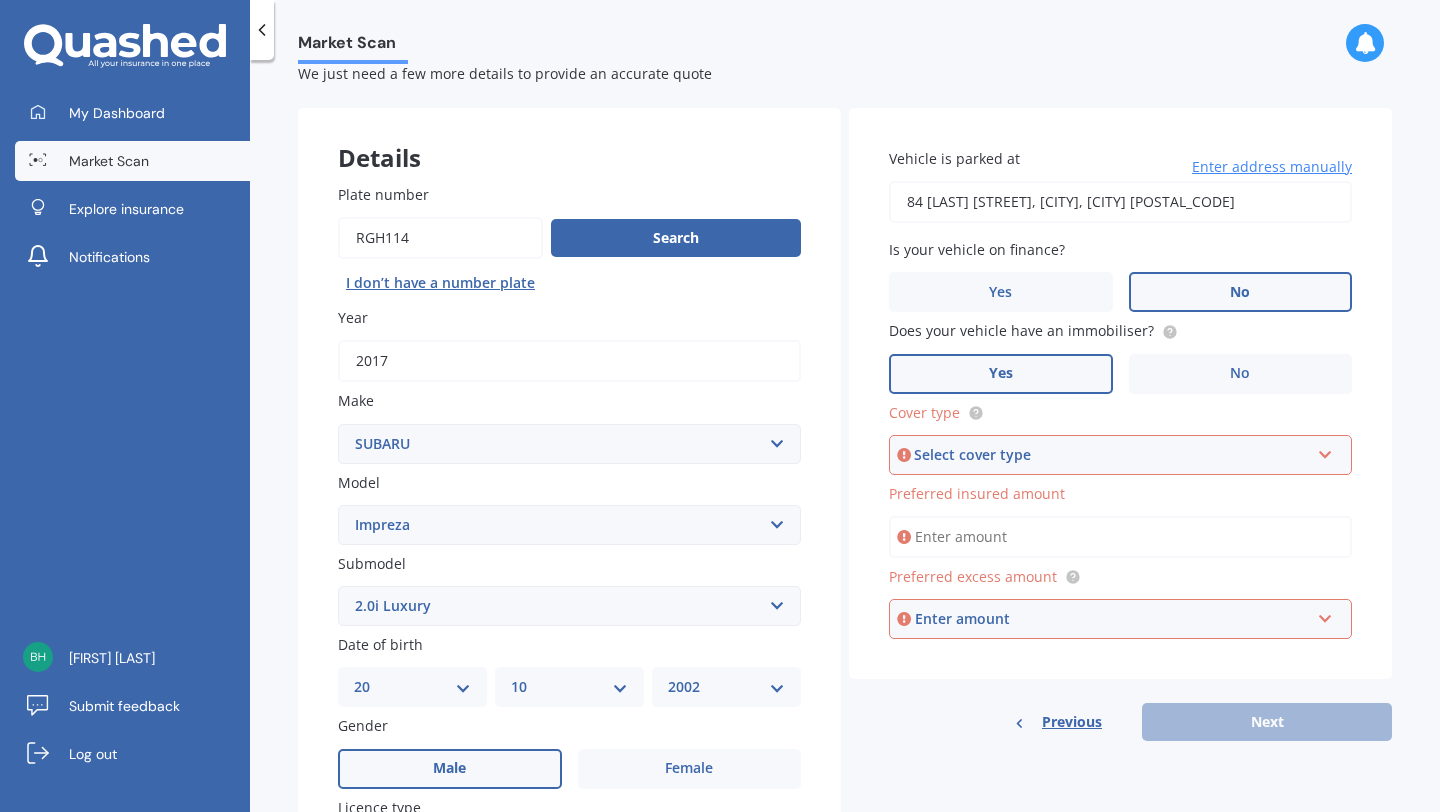 scroll, scrollTop: 61, scrollLeft: 0, axis: vertical 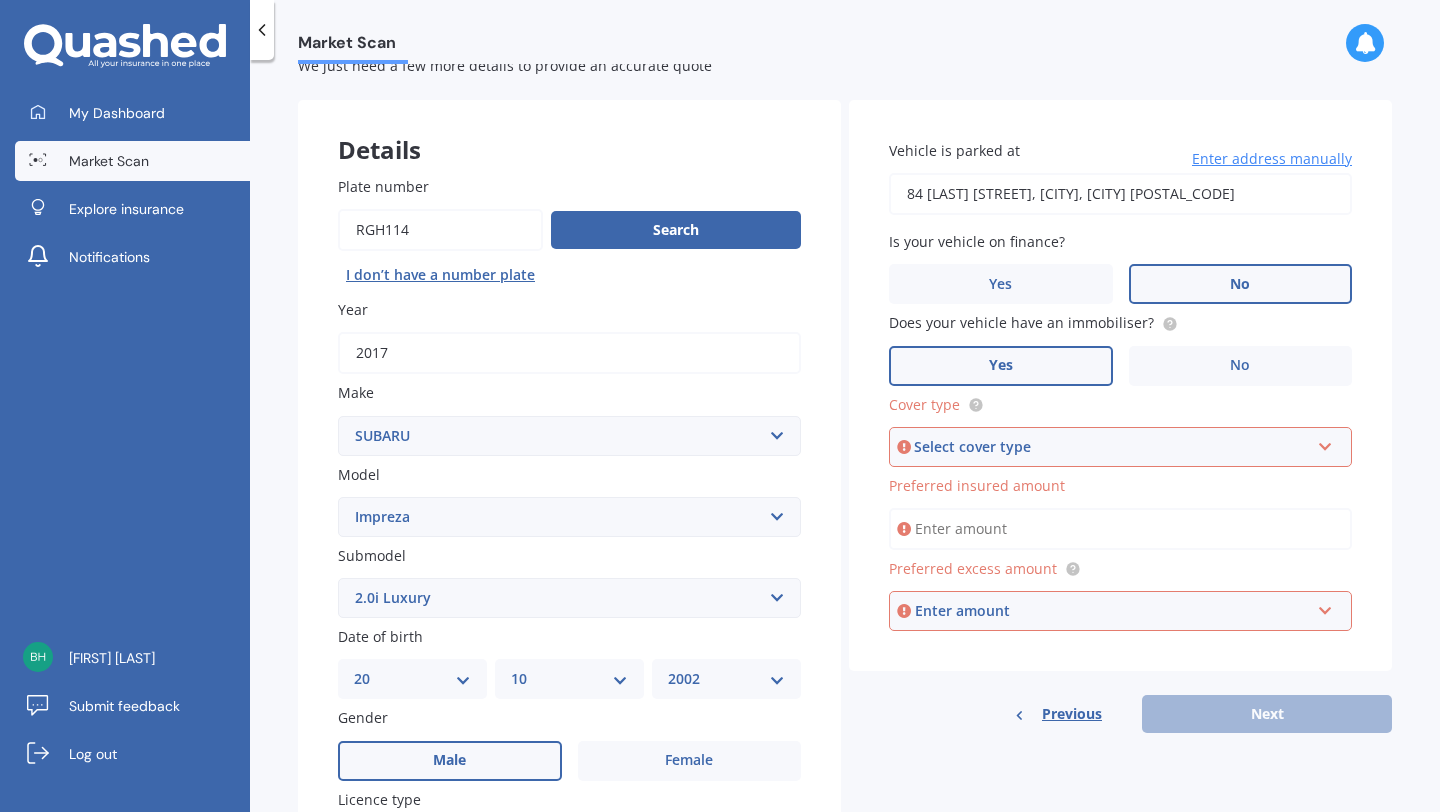 click on "Select cover type" at bounding box center [1111, 447] 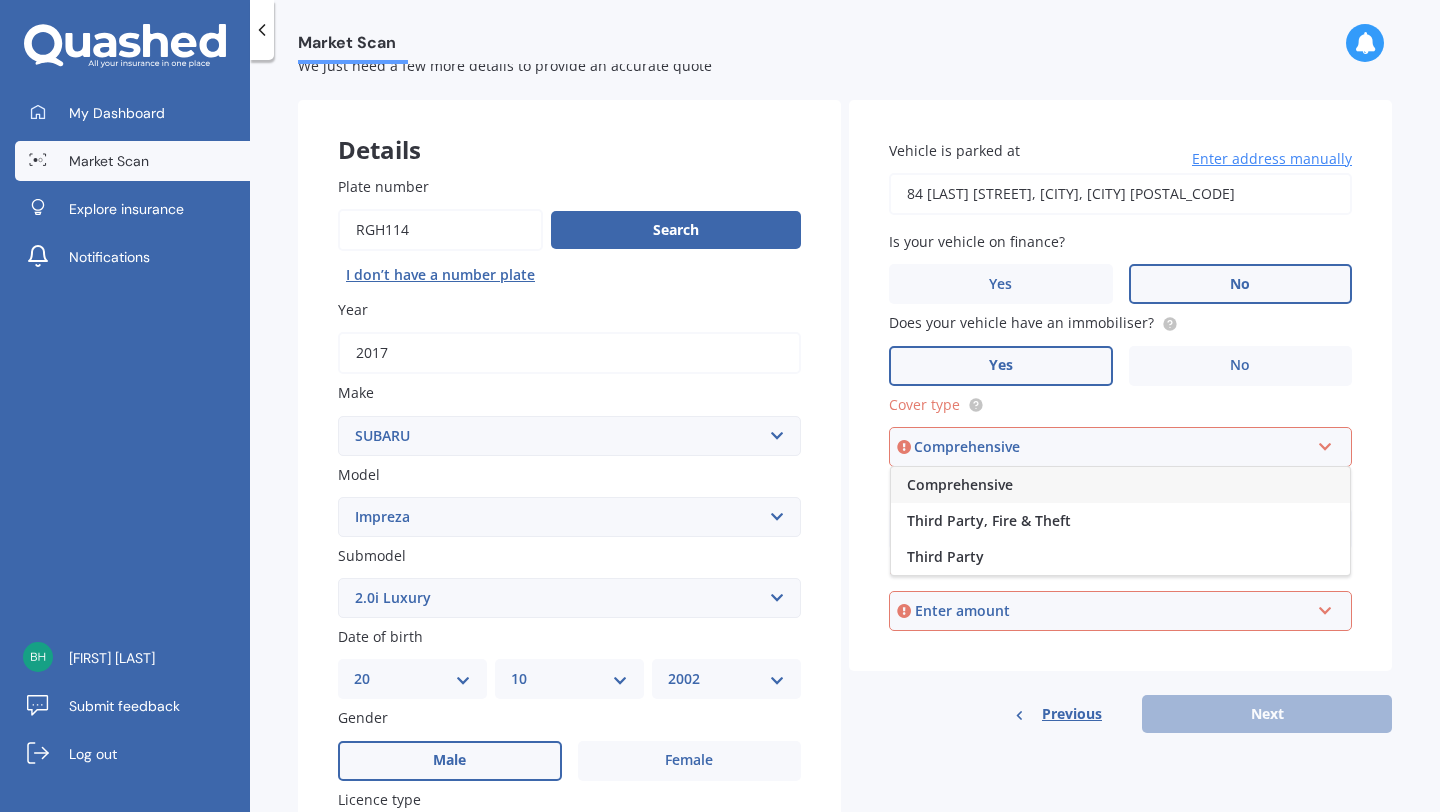 click on "Comprehensive" at bounding box center (1120, 485) 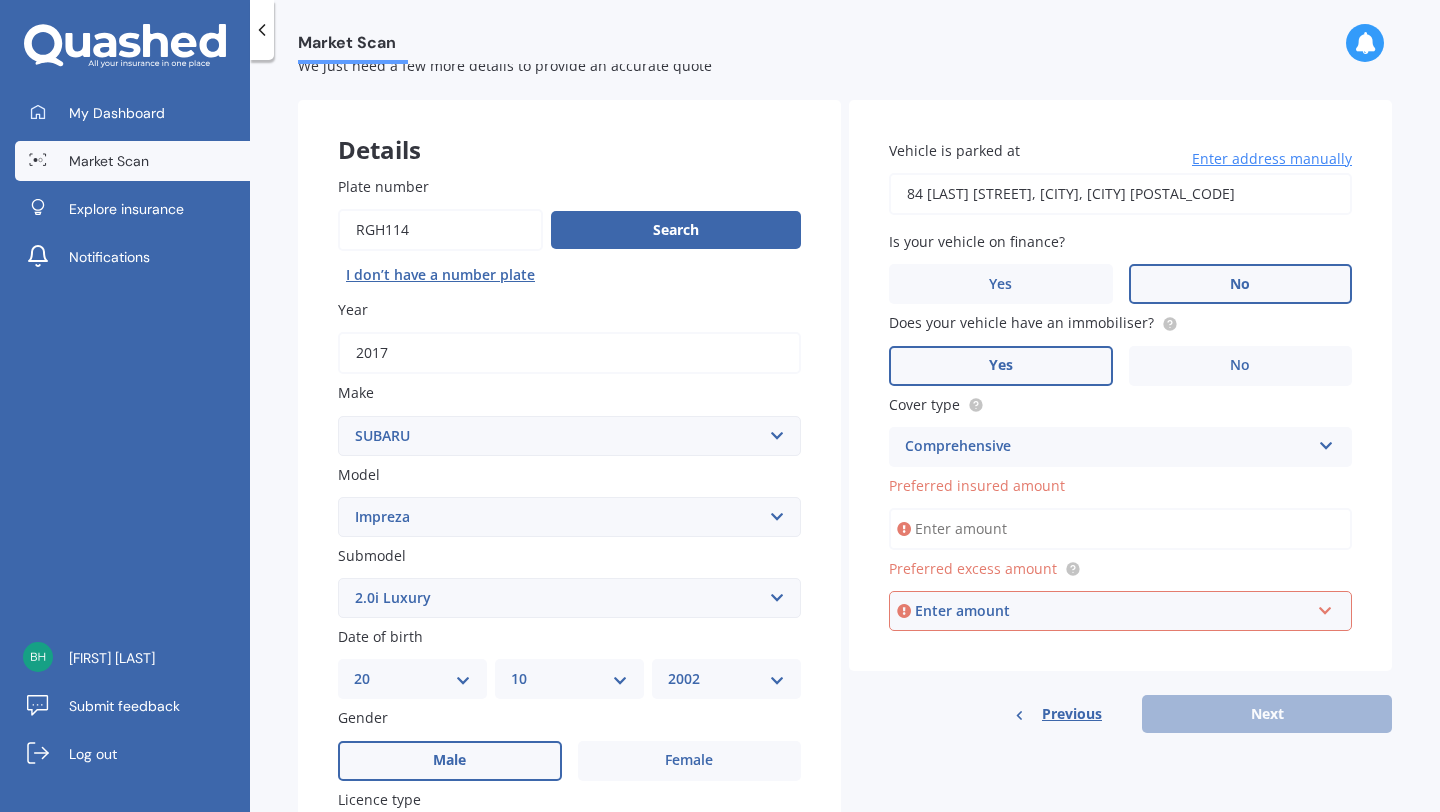 click on "Preferred insured amount" at bounding box center (1120, 529) 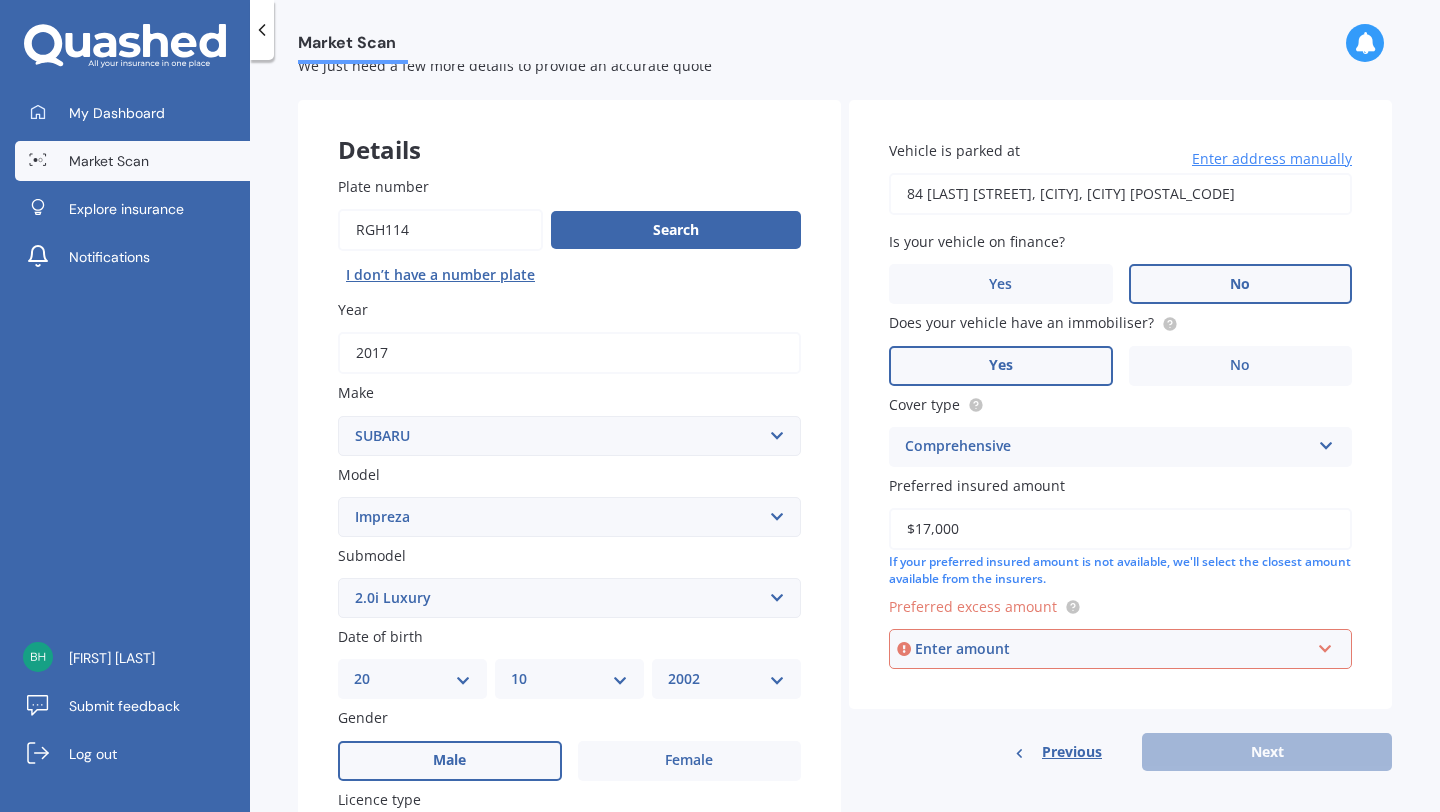 type on "$17,000" 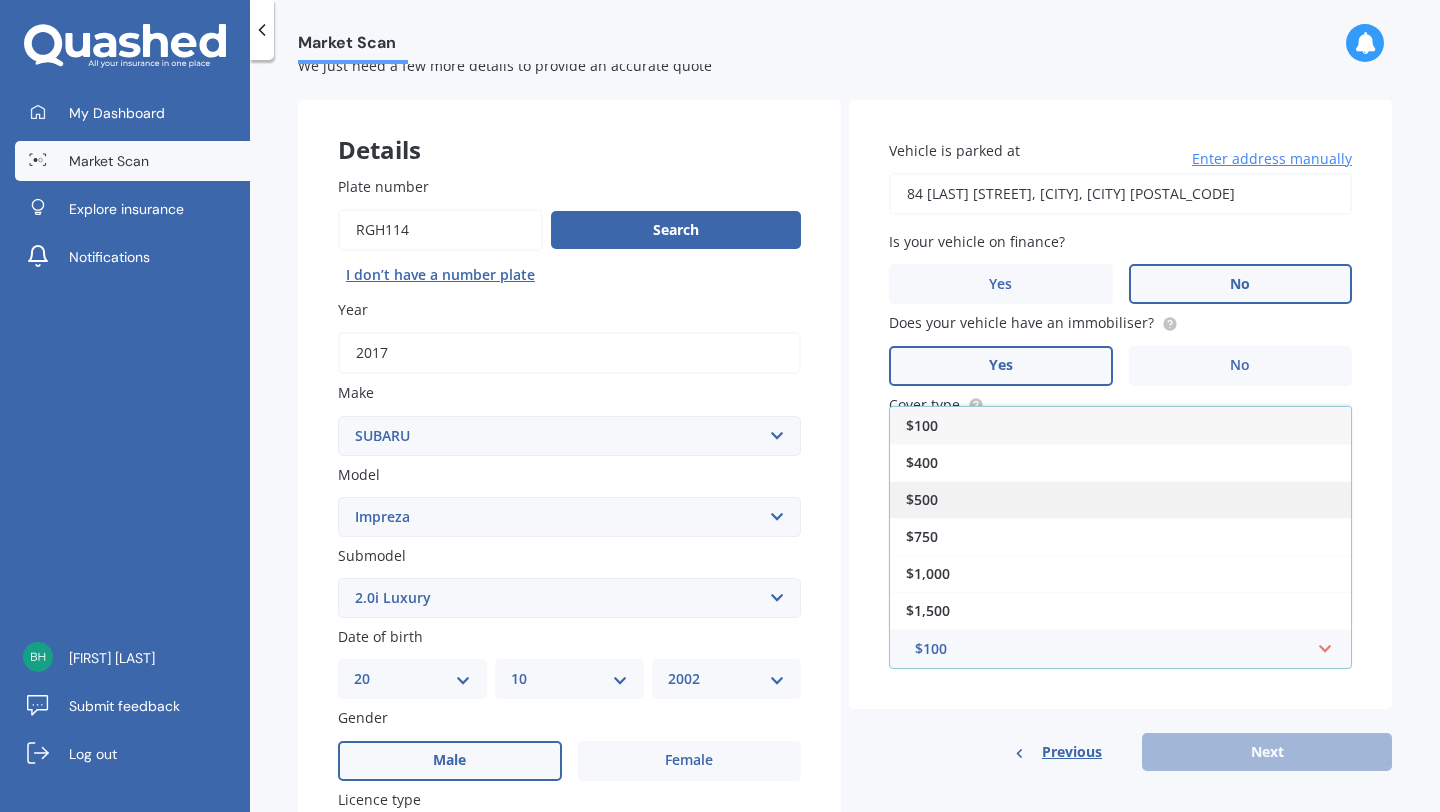 click on "$500" at bounding box center [1120, 499] 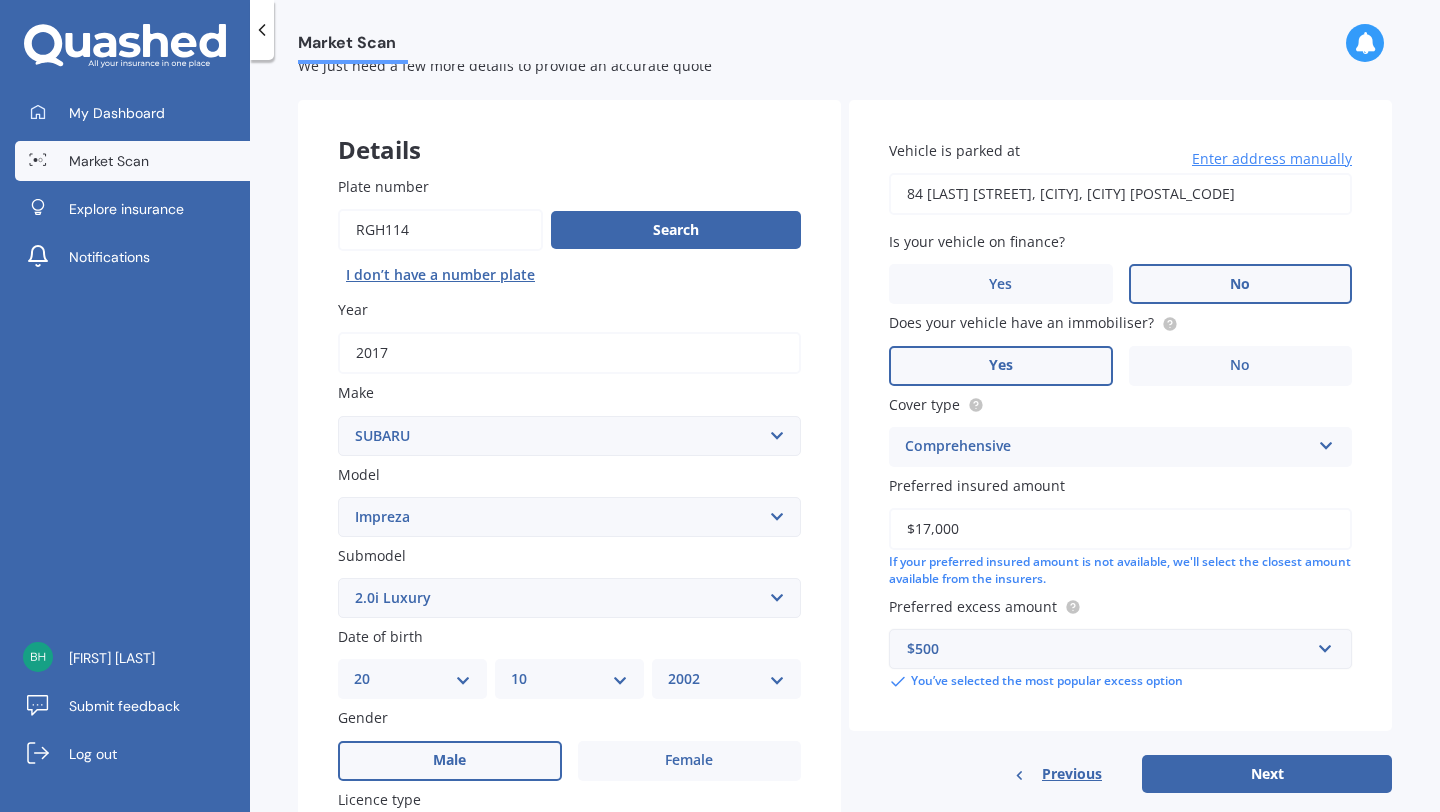 click on "$500" at bounding box center (1108, 649) 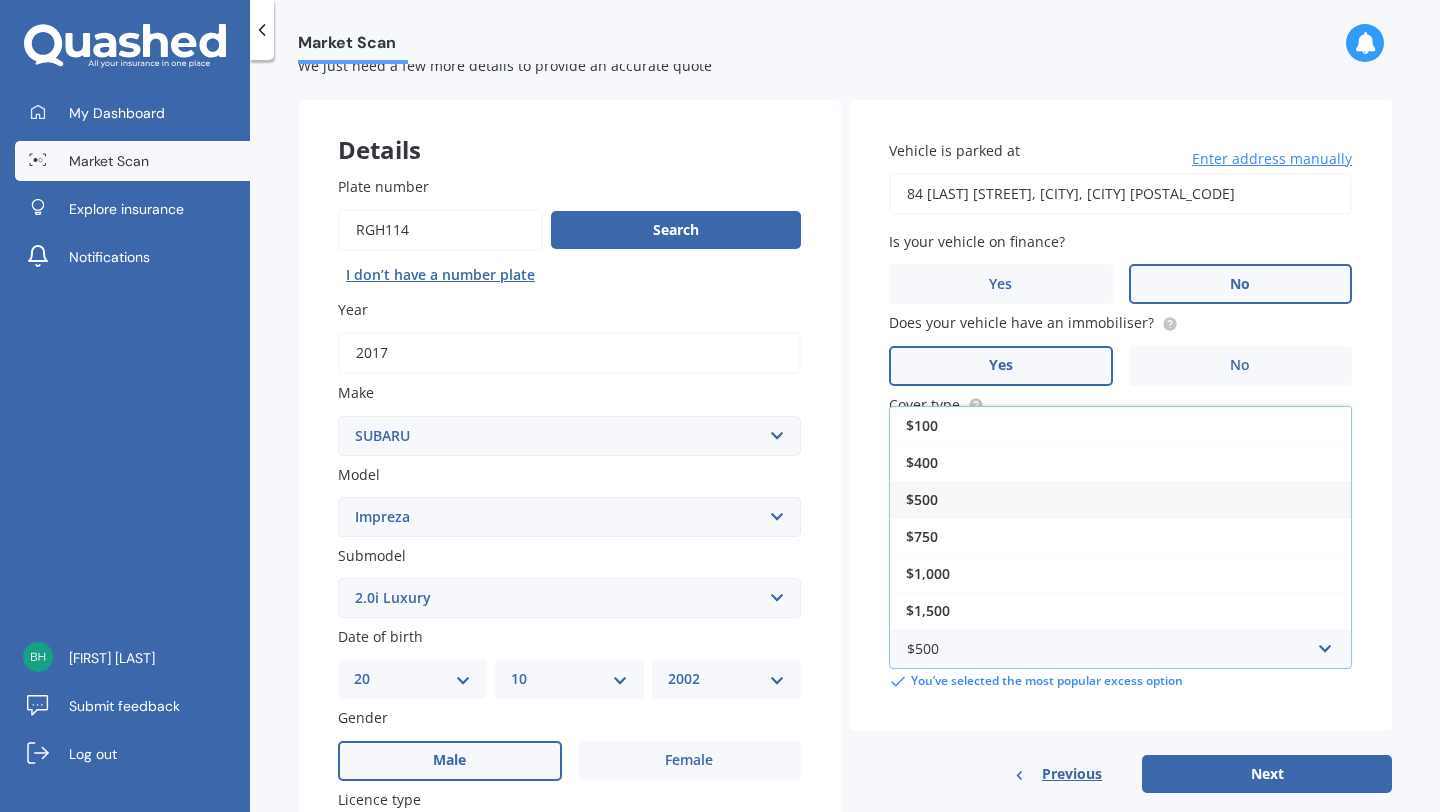 click on "$500" at bounding box center (1120, 499) 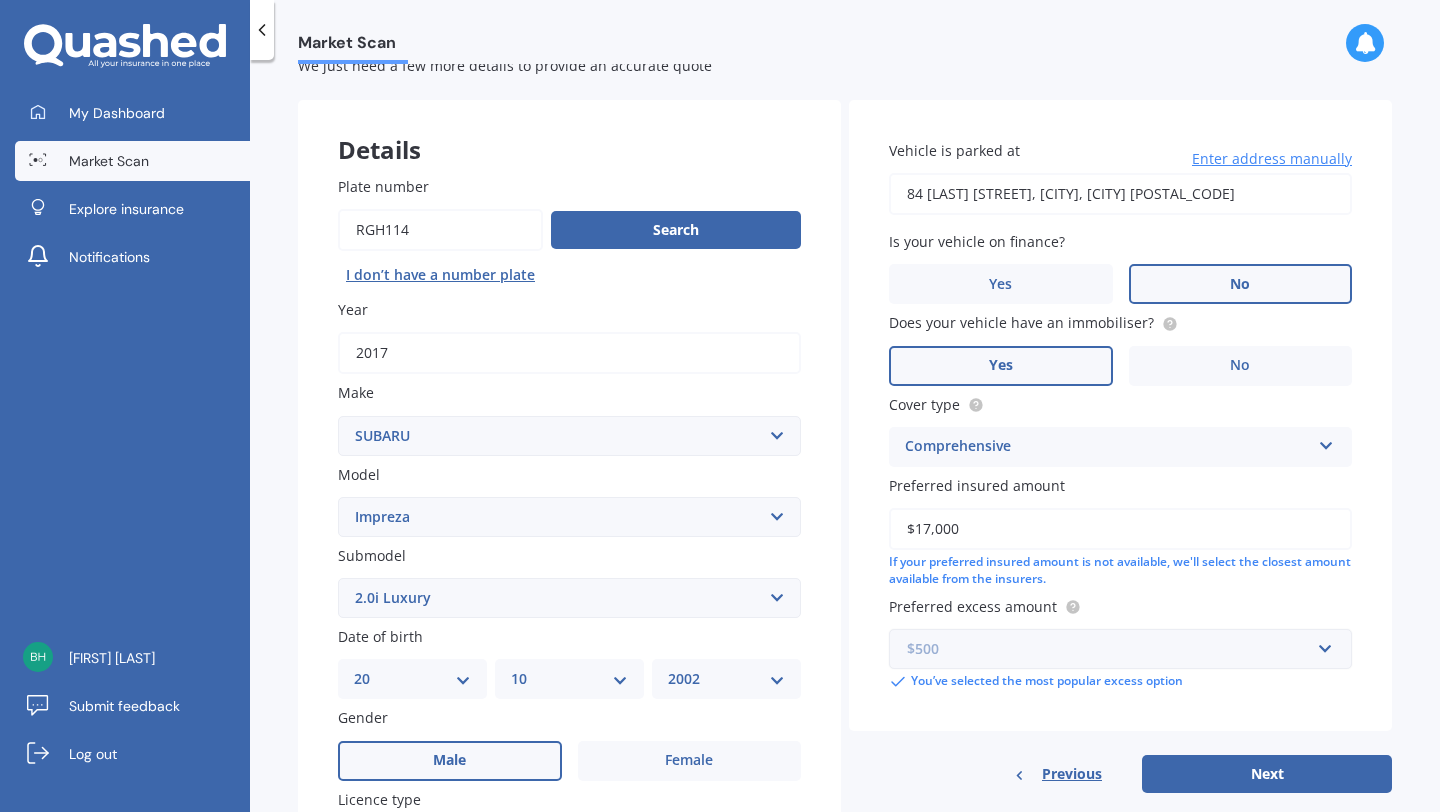 click at bounding box center [1113, 649] 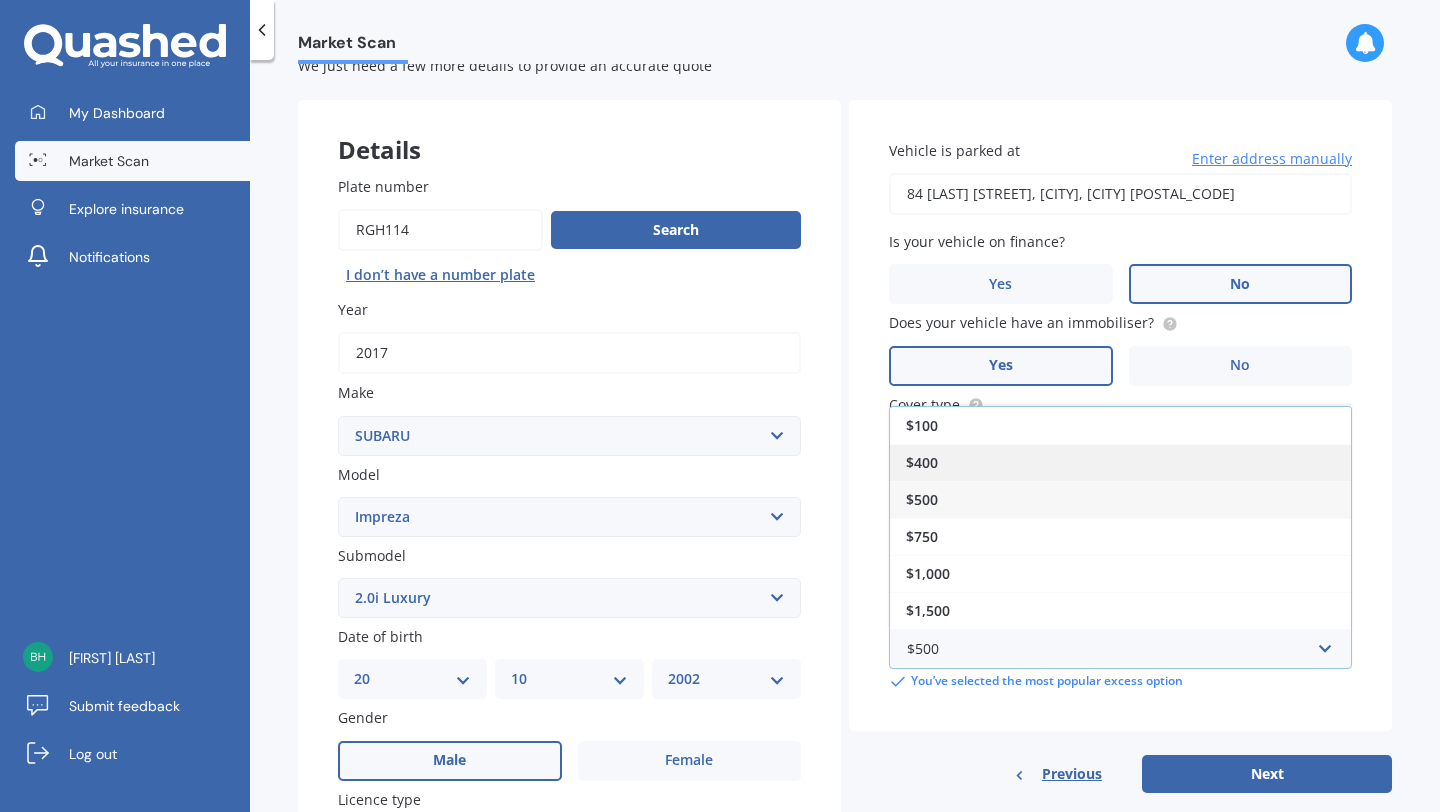 click on "$400" at bounding box center [922, 425] 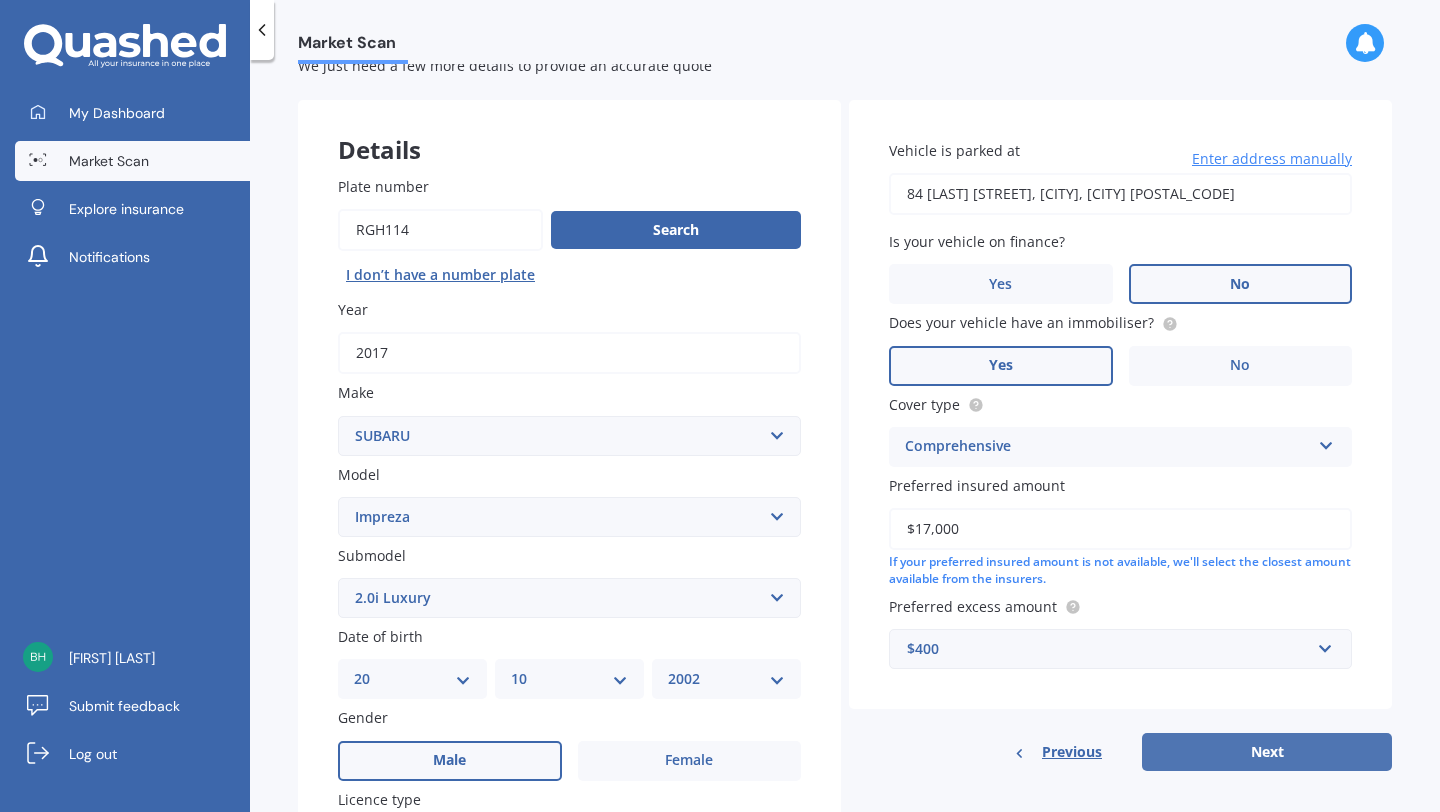 click on "Next" at bounding box center (1267, 752) 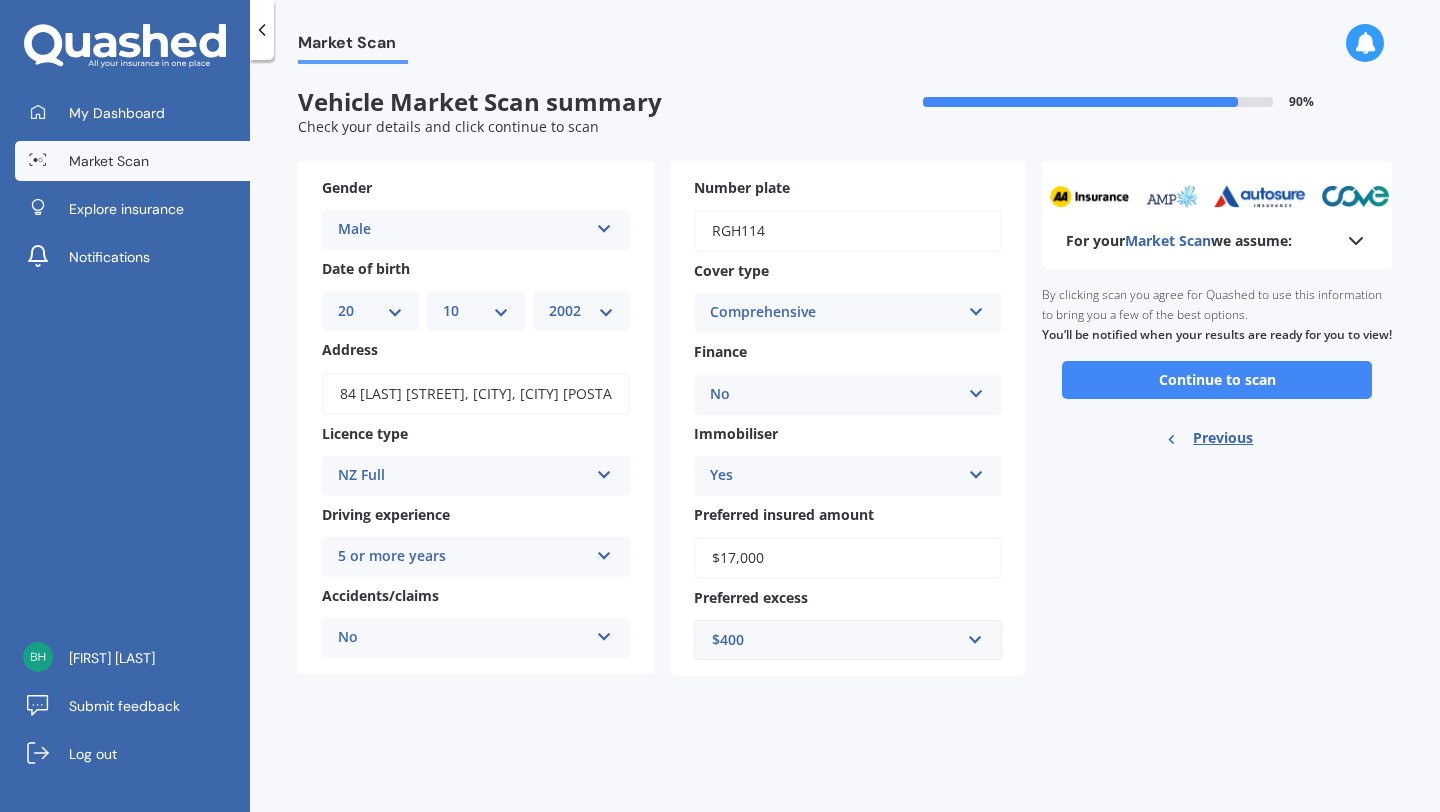 scroll, scrollTop: 0, scrollLeft: 0, axis: both 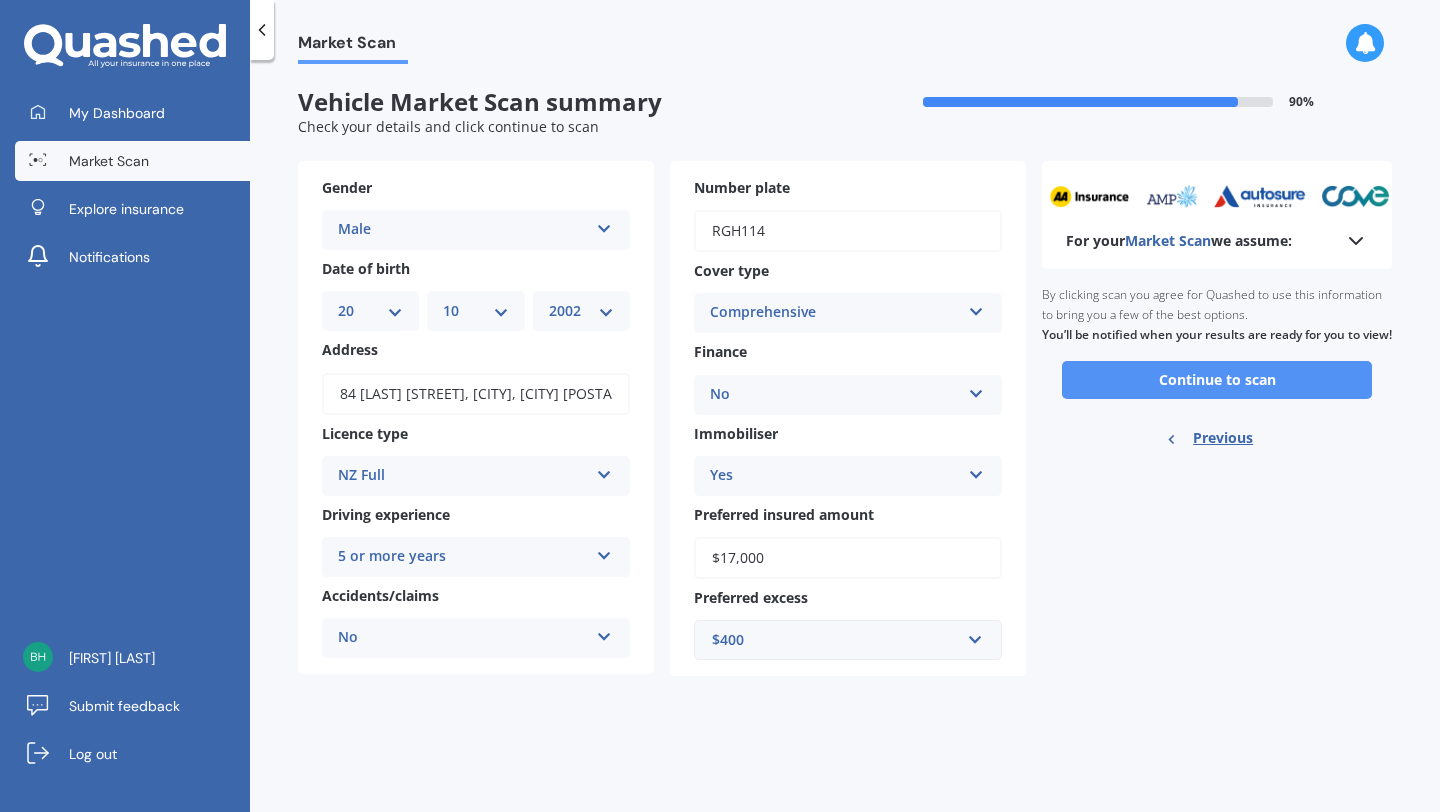 click on "Continue to scan" at bounding box center [1217, 380] 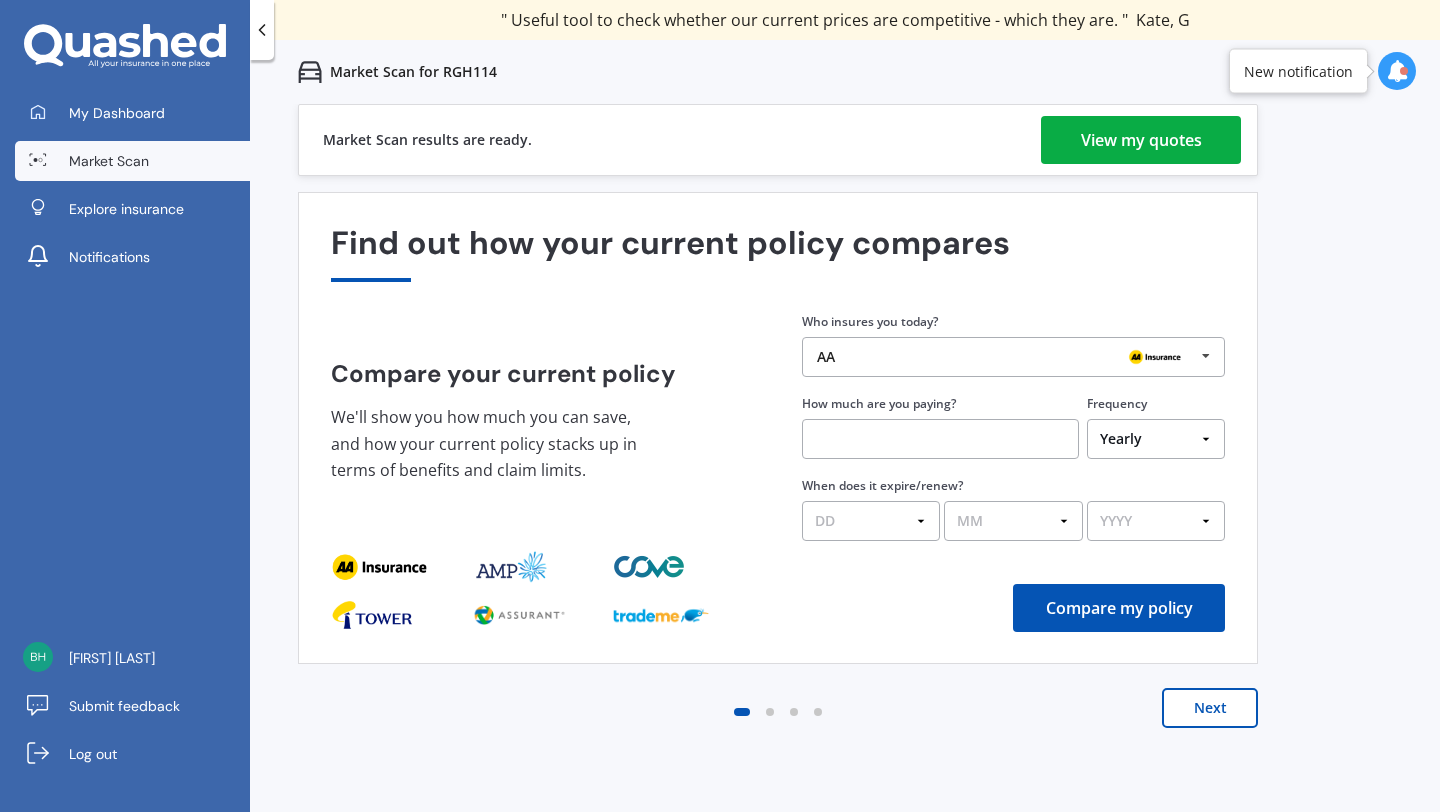click on "View my quotes" at bounding box center [1141, 140] 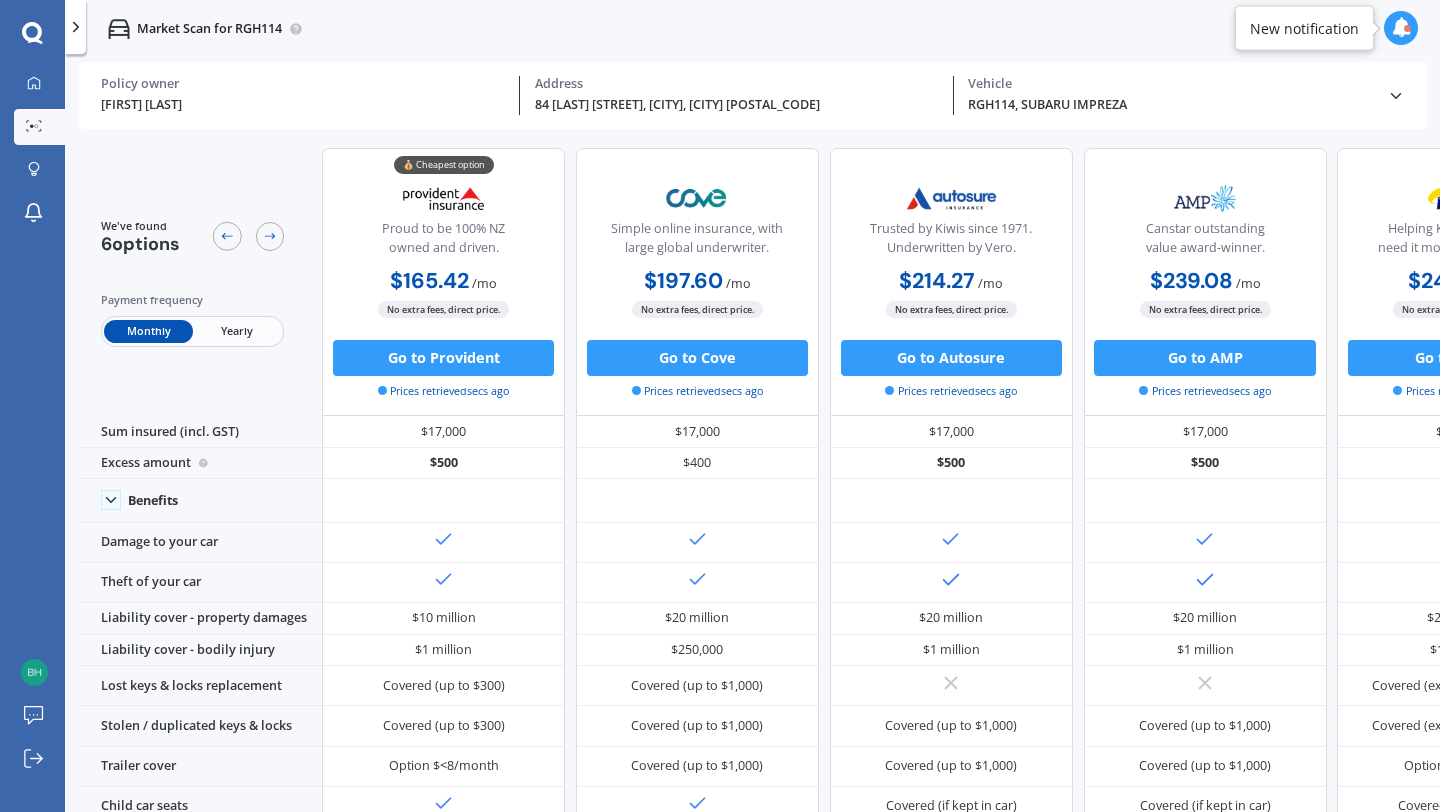 click on "Yearly" at bounding box center [237, 331] 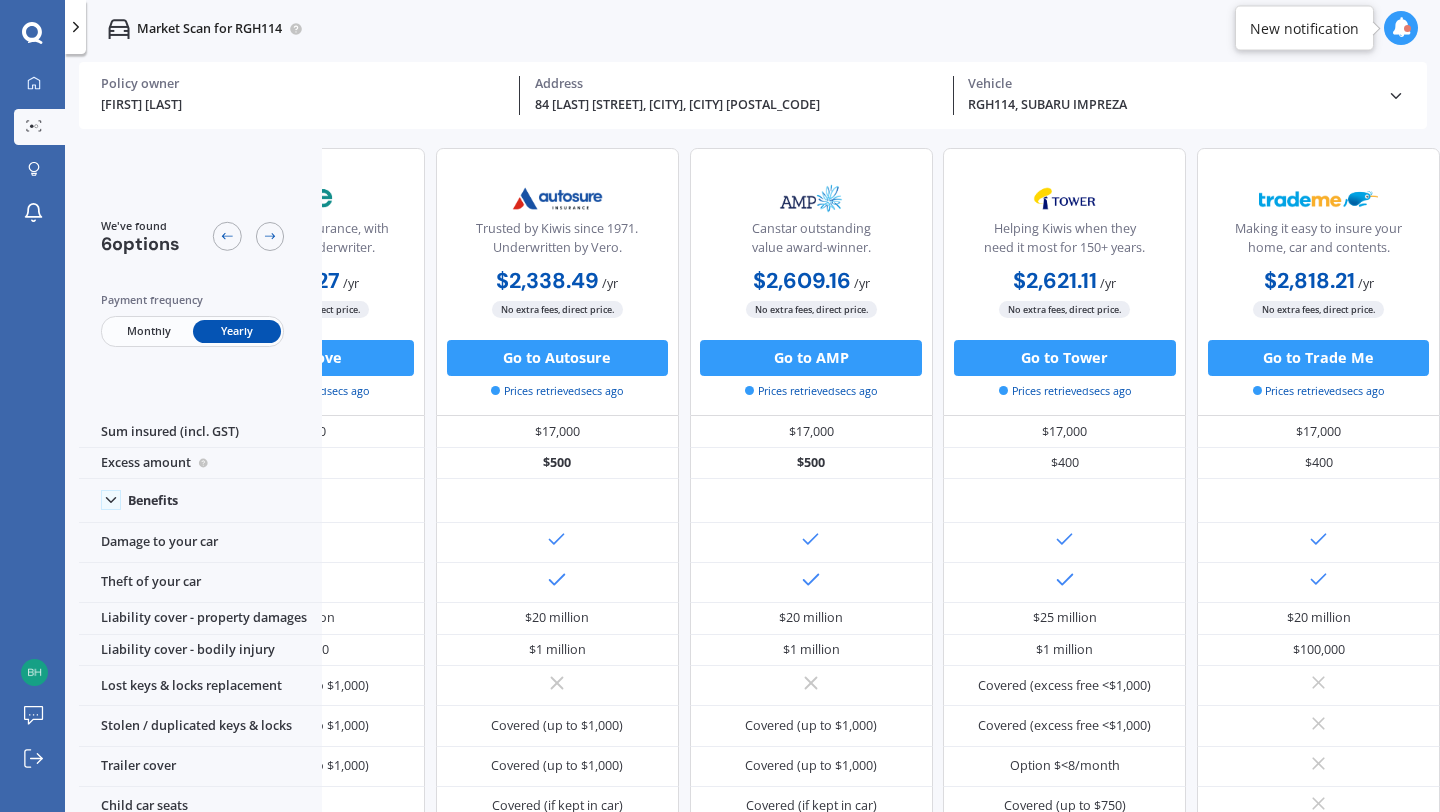 scroll, scrollTop: 0, scrollLeft: 0, axis: both 